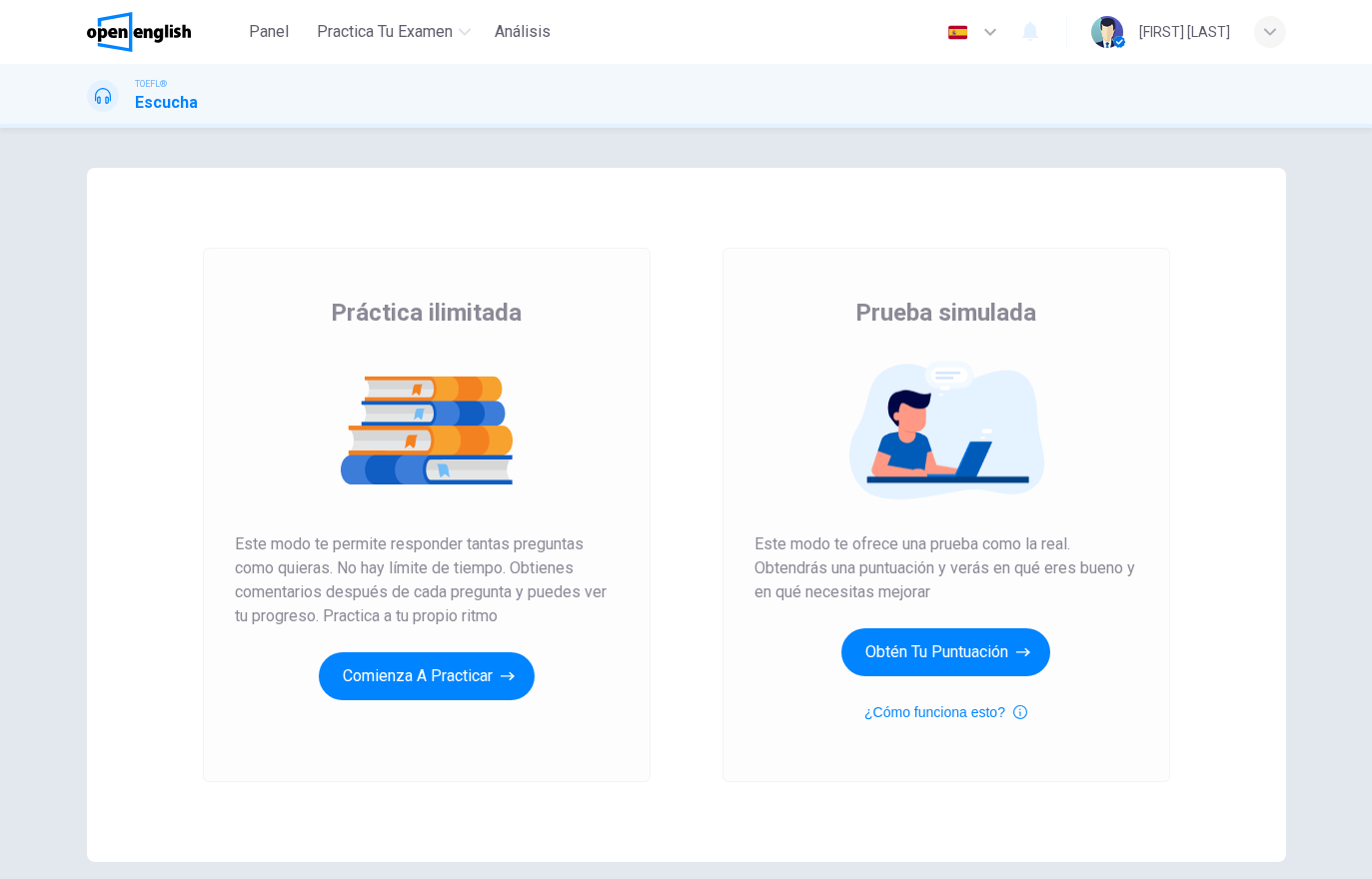 scroll, scrollTop: 0, scrollLeft: 0, axis: both 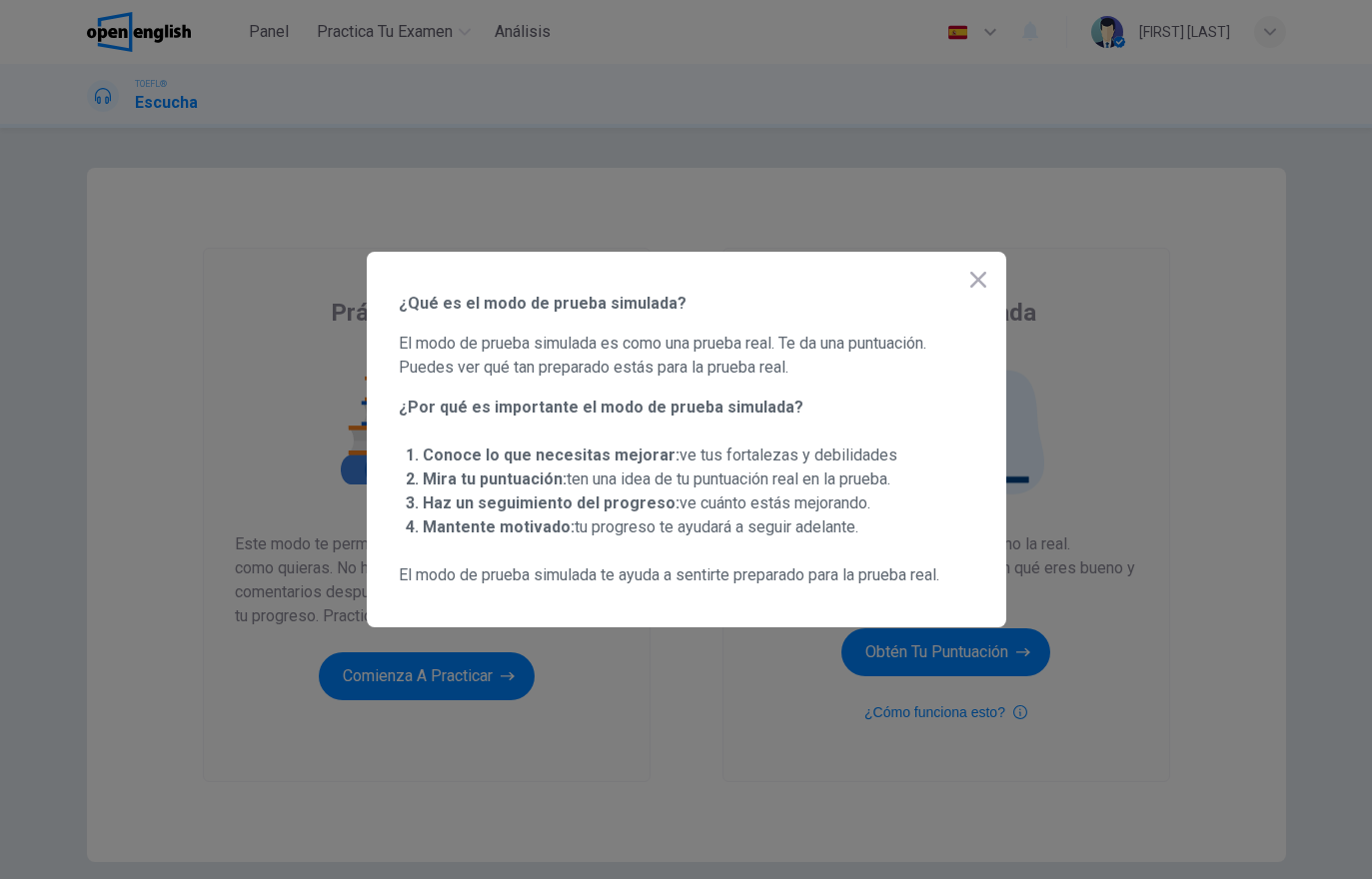 click at bounding box center (686, 440) 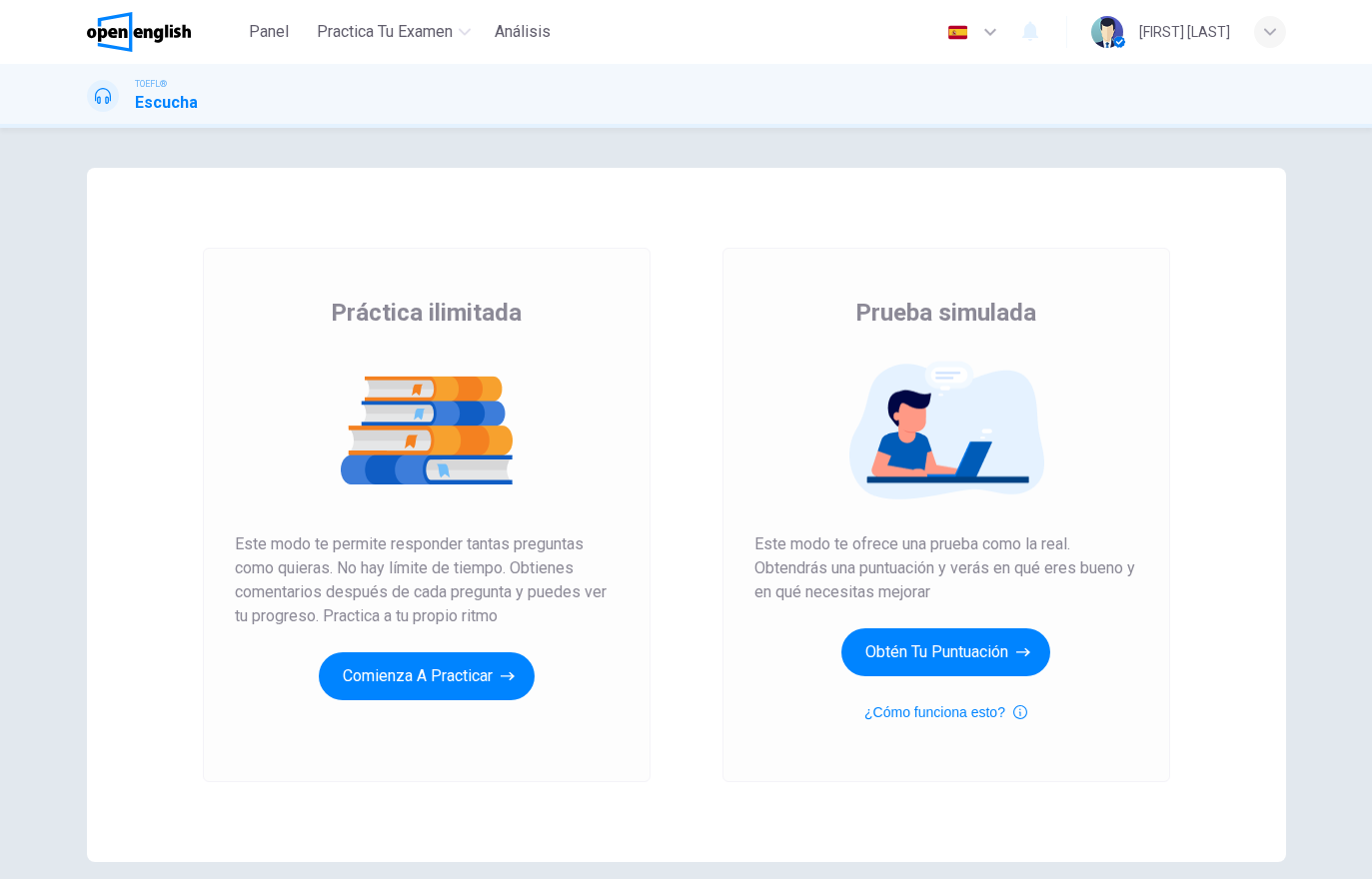 click on "Obtén tu puntuación" at bounding box center [427, 676] 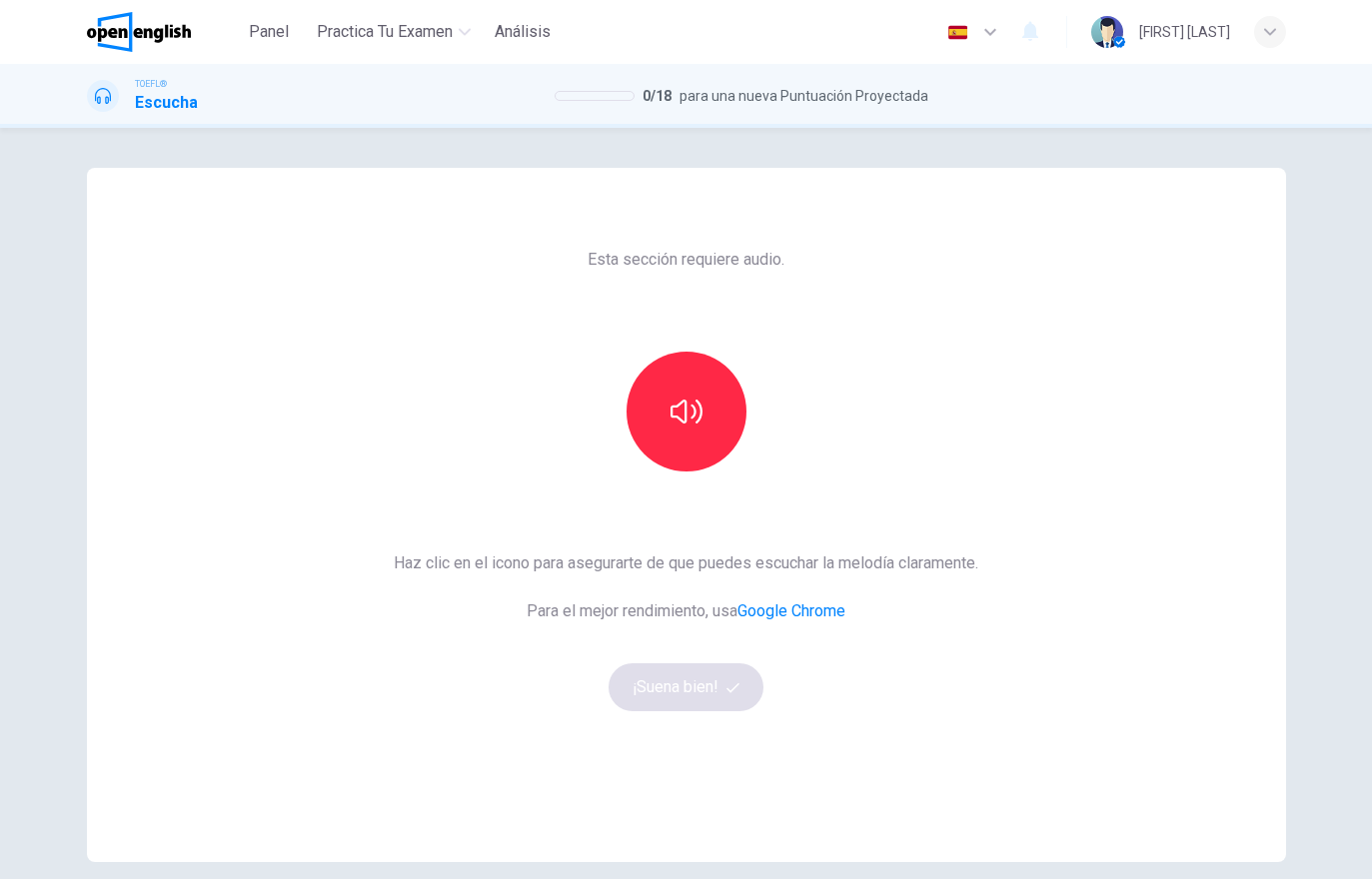 click at bounding box center (686, 412) 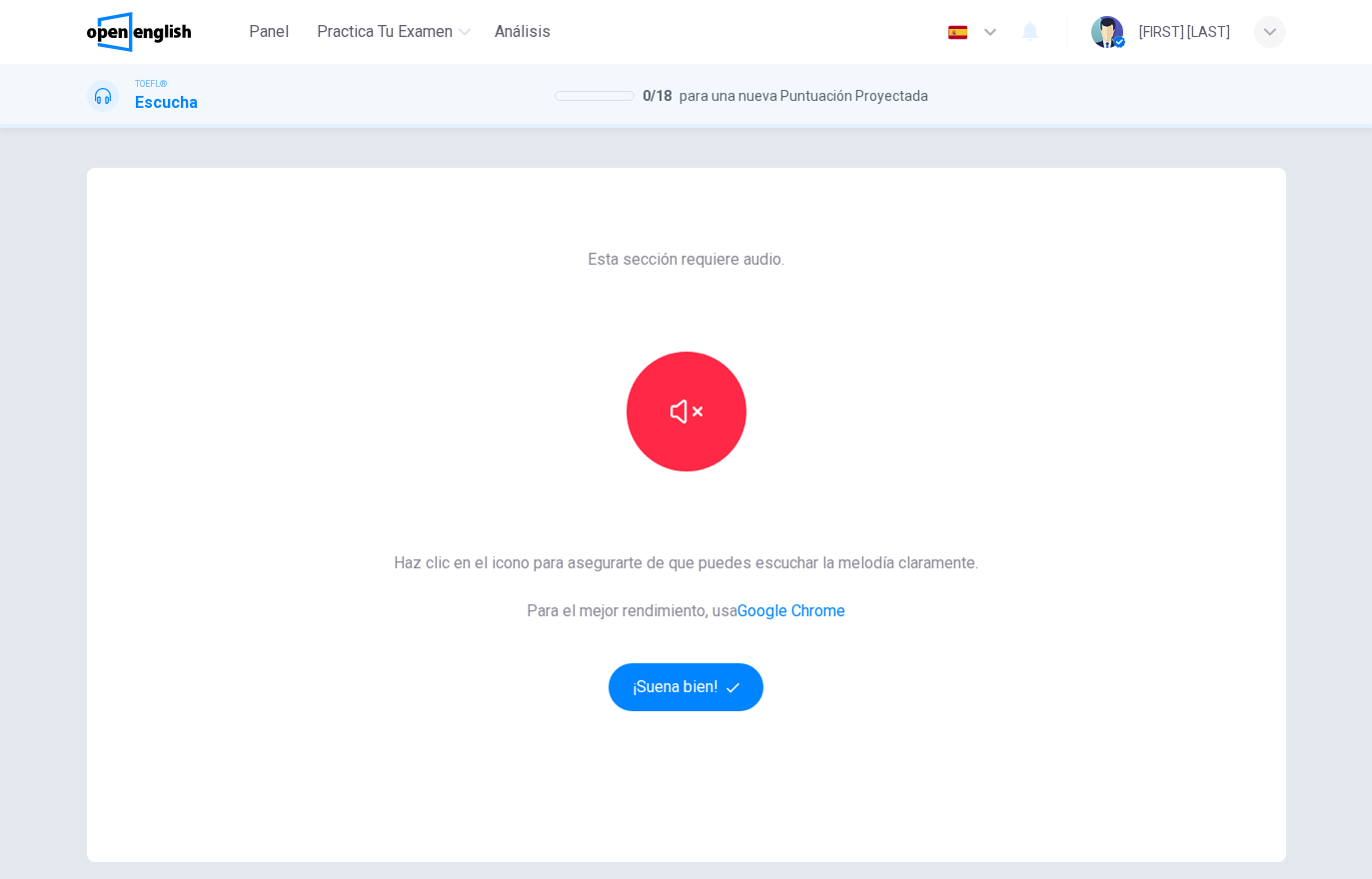 click at bounding box center (732, 687) 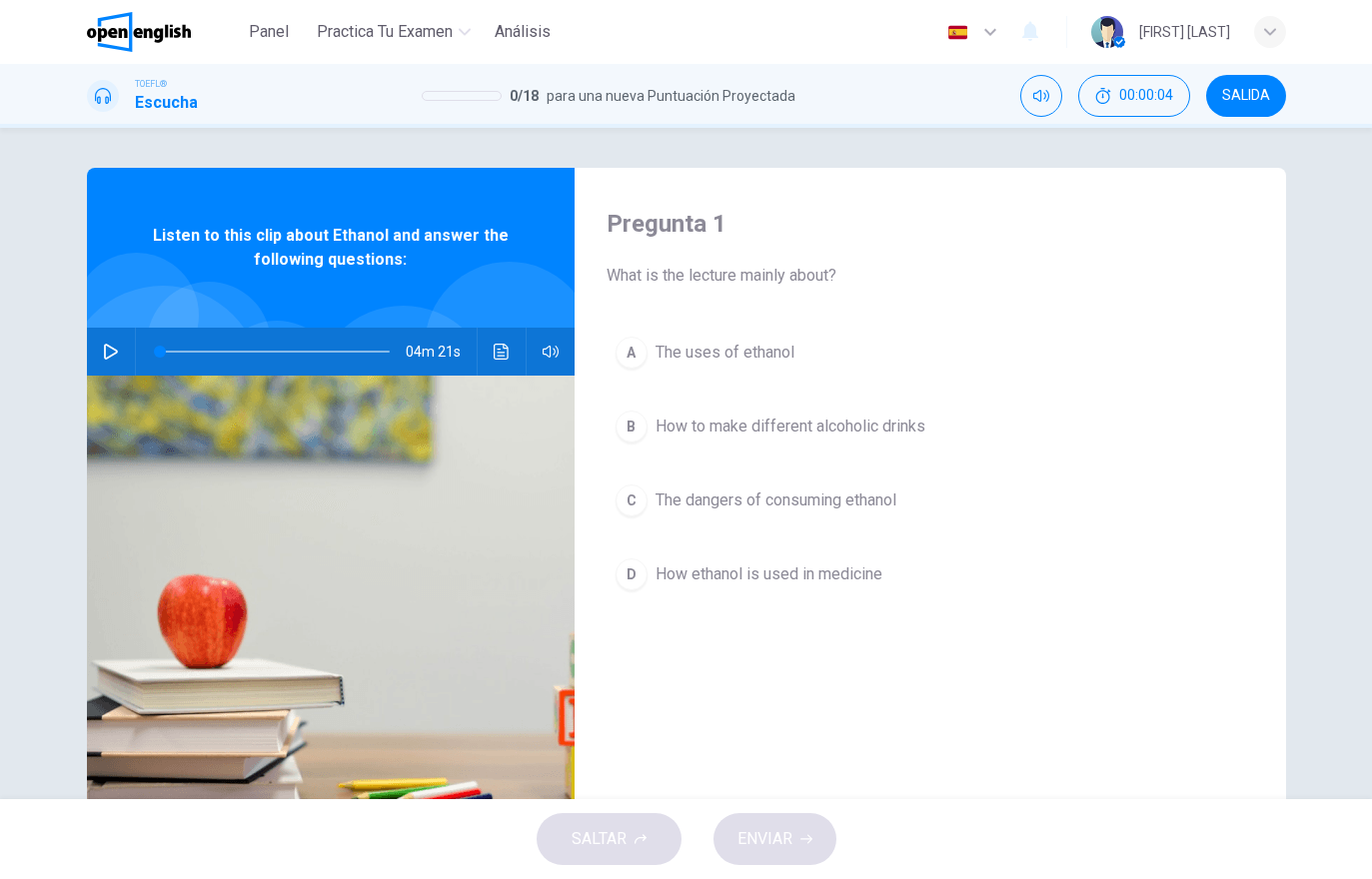 click at bounding box center [111, 352] 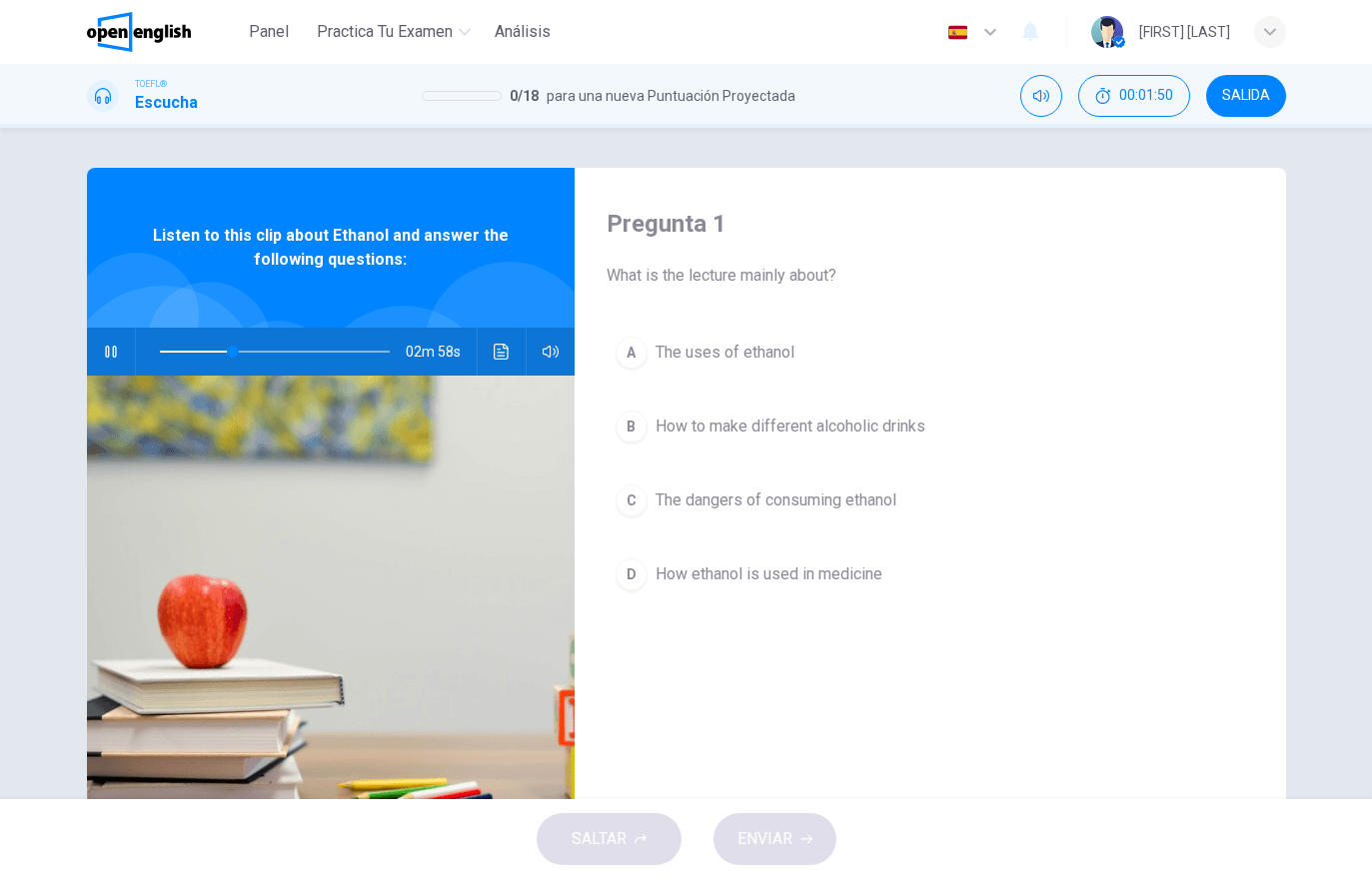 click on "The uses of ethanol" at bounding box center [724, 353] 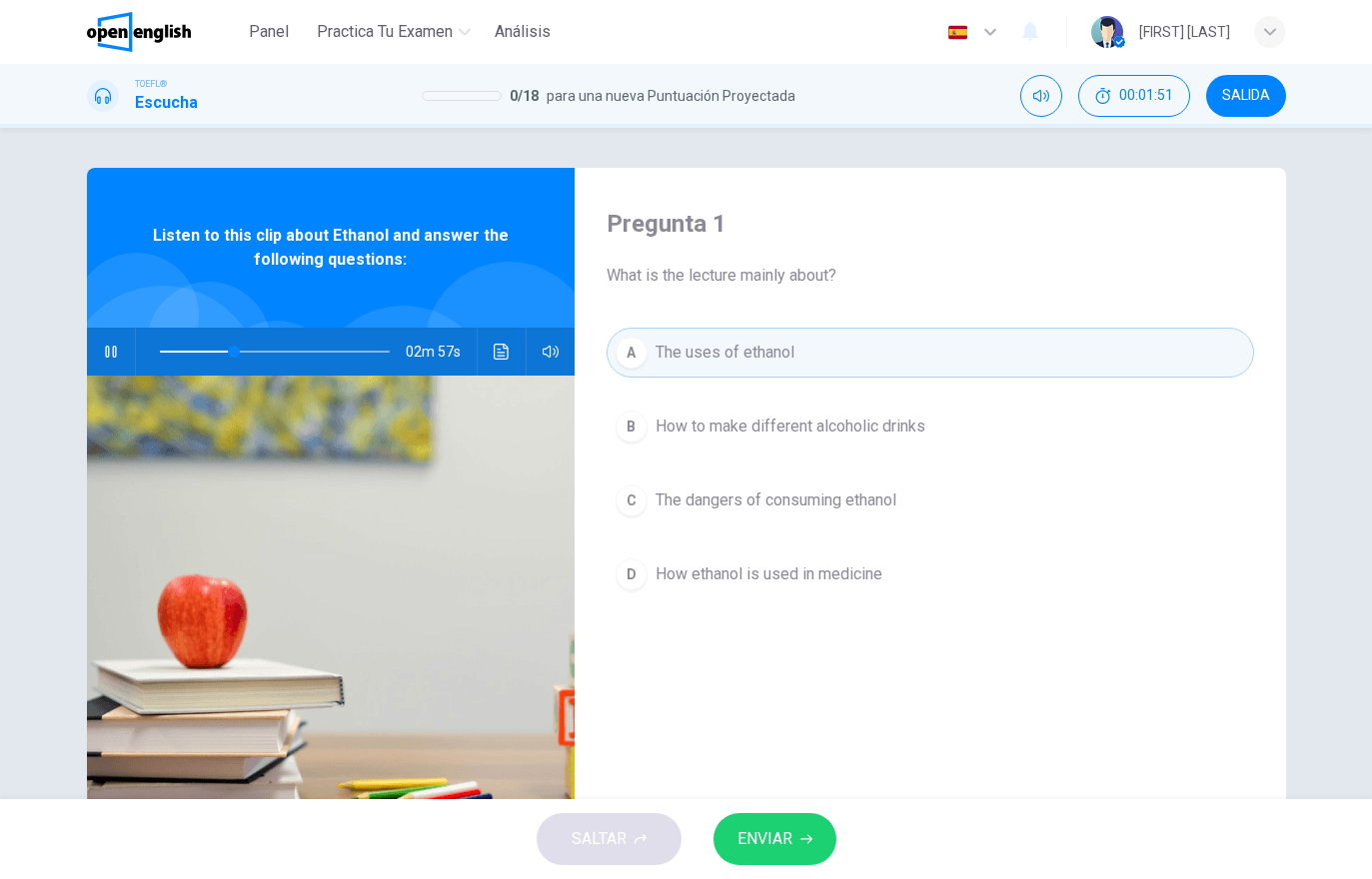 click on "ENVIAR" at bounding box center [764, 839] 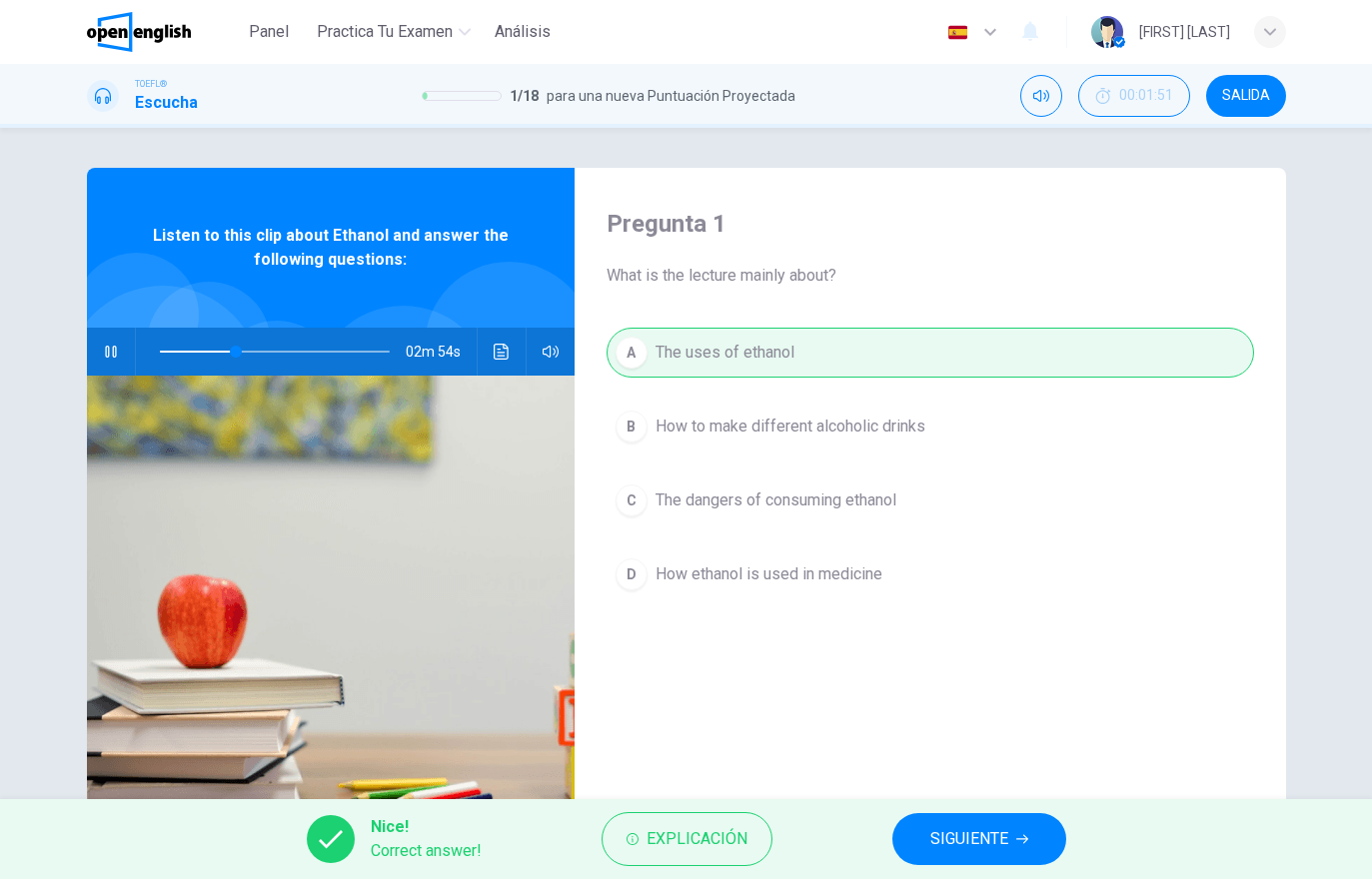click on "SIGUIENTE" at bounding box center (979, 839) 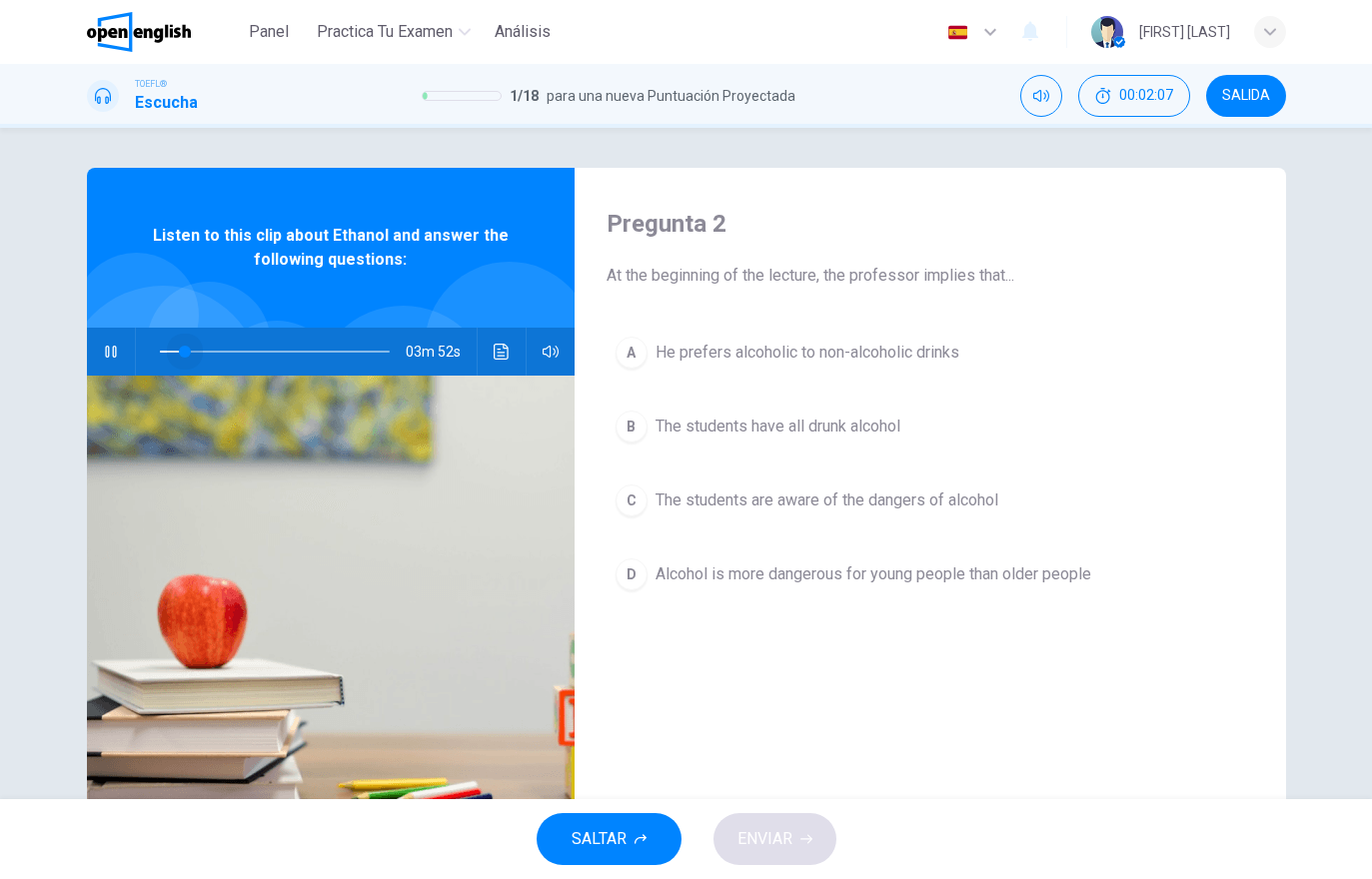 click at bounding box center (275, 352) 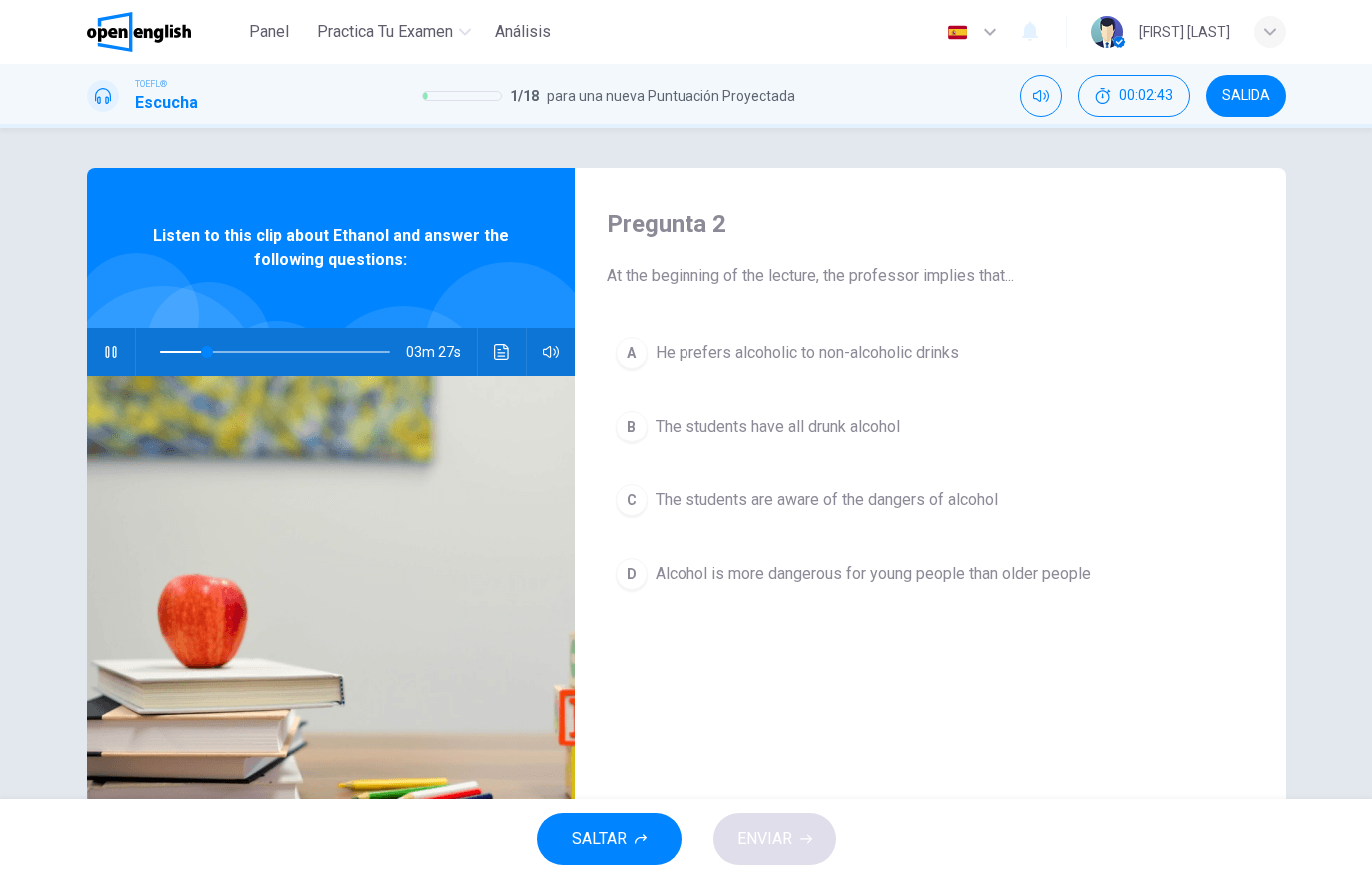 click on "Alcohol is more dangerous for young people than older people" at bounding box center (807, 353) 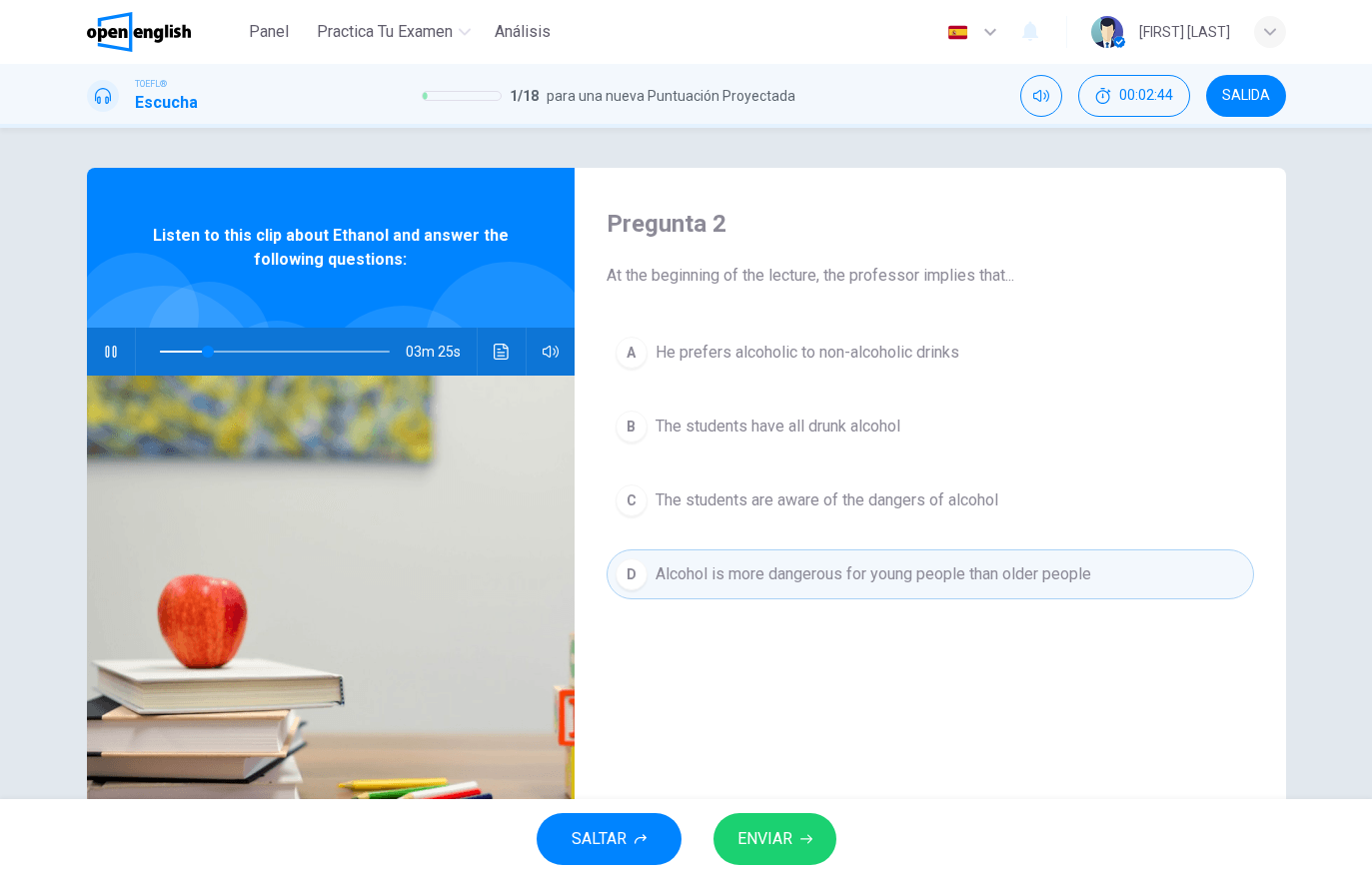 click on "ENVIAR" at bounding box center [774, 839] 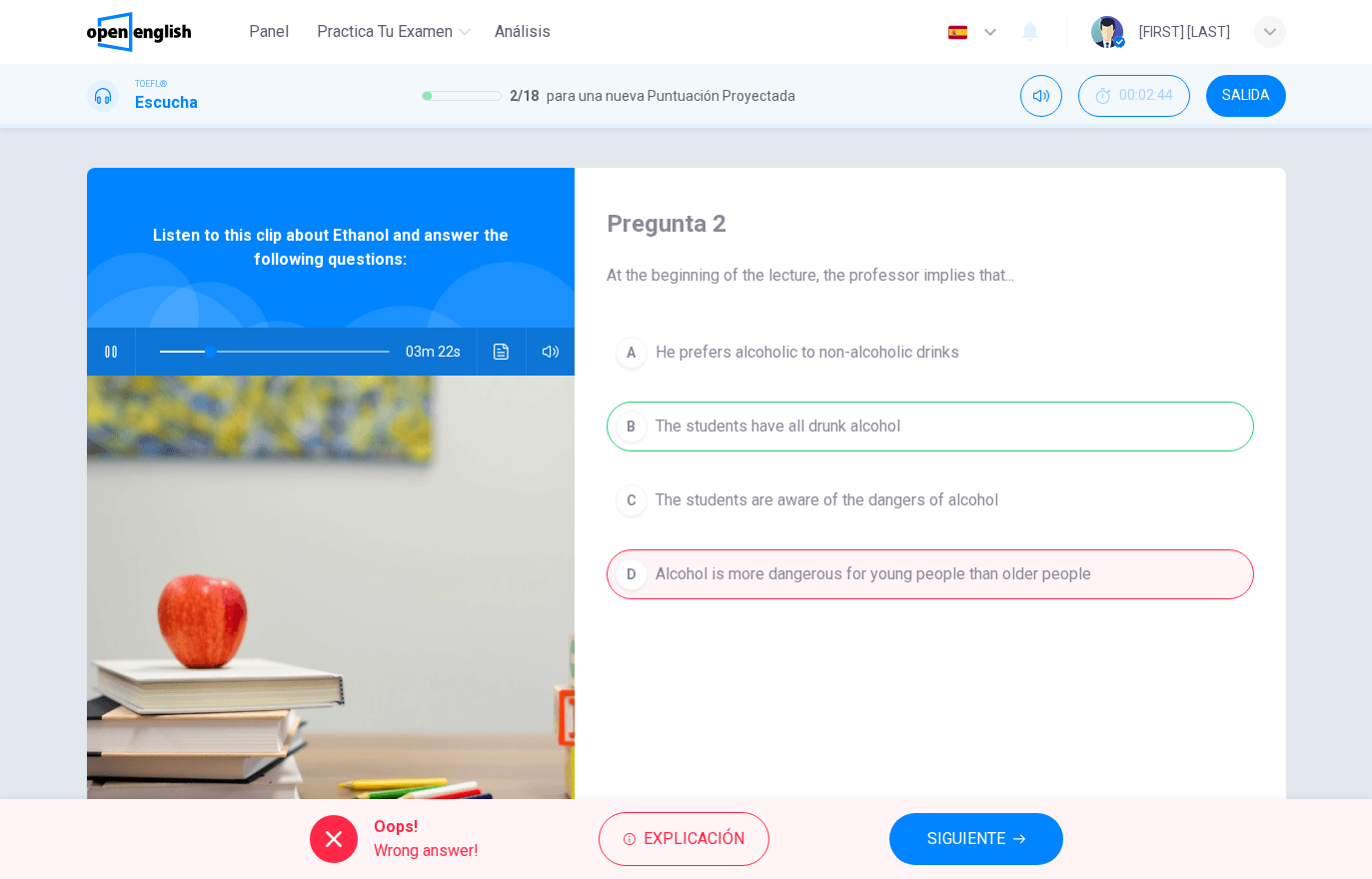 click on "A He prefers alcoholic to non-alcoholic drinks B The students have all drunk alcohol C The students are aware of the dangers of alcohol D Alcohol is more dangerous for young people than older people" at bounding box center (930, 483) 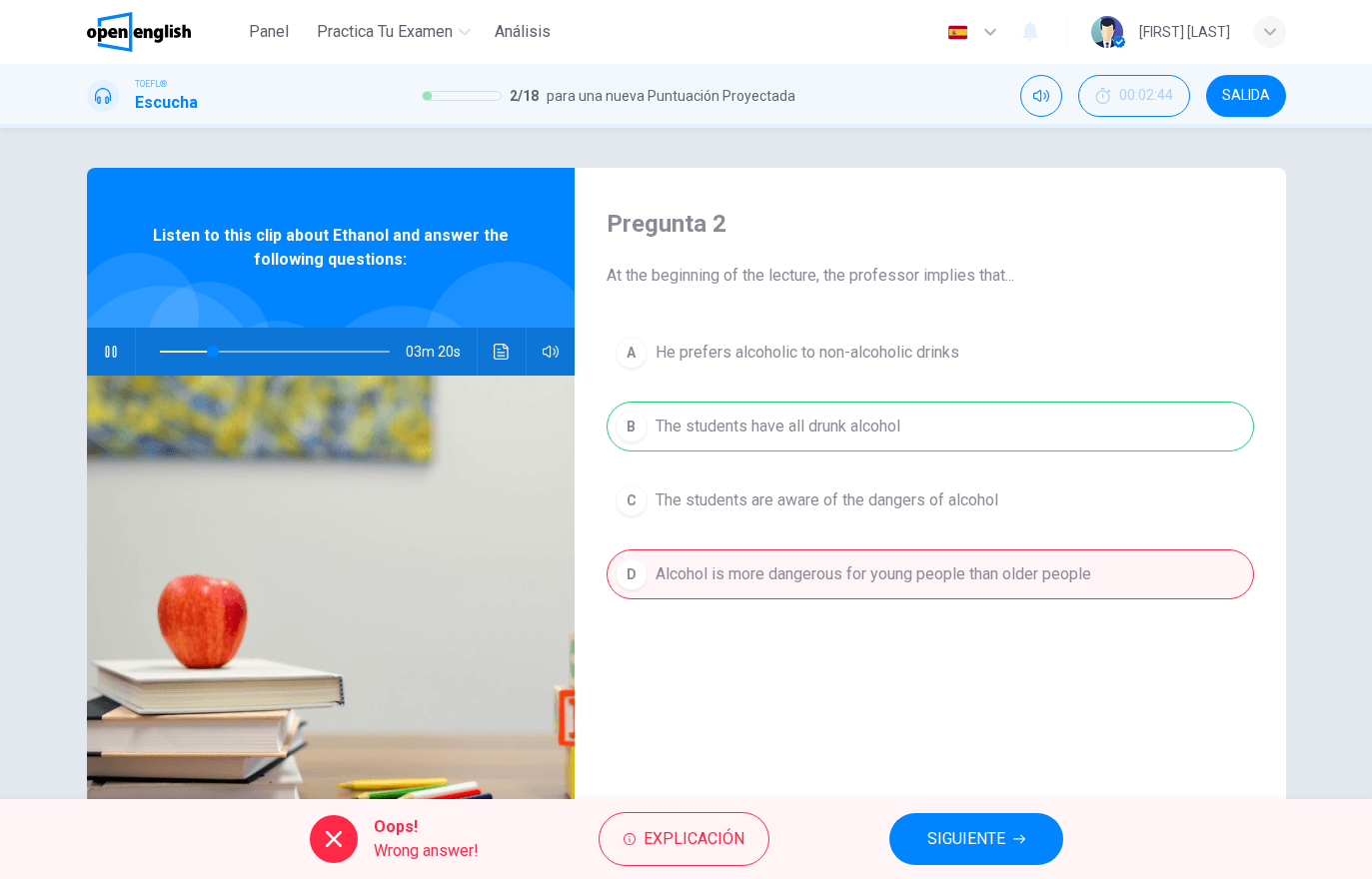 click on "SIGUIENTE" at bounding box center [976, 839] 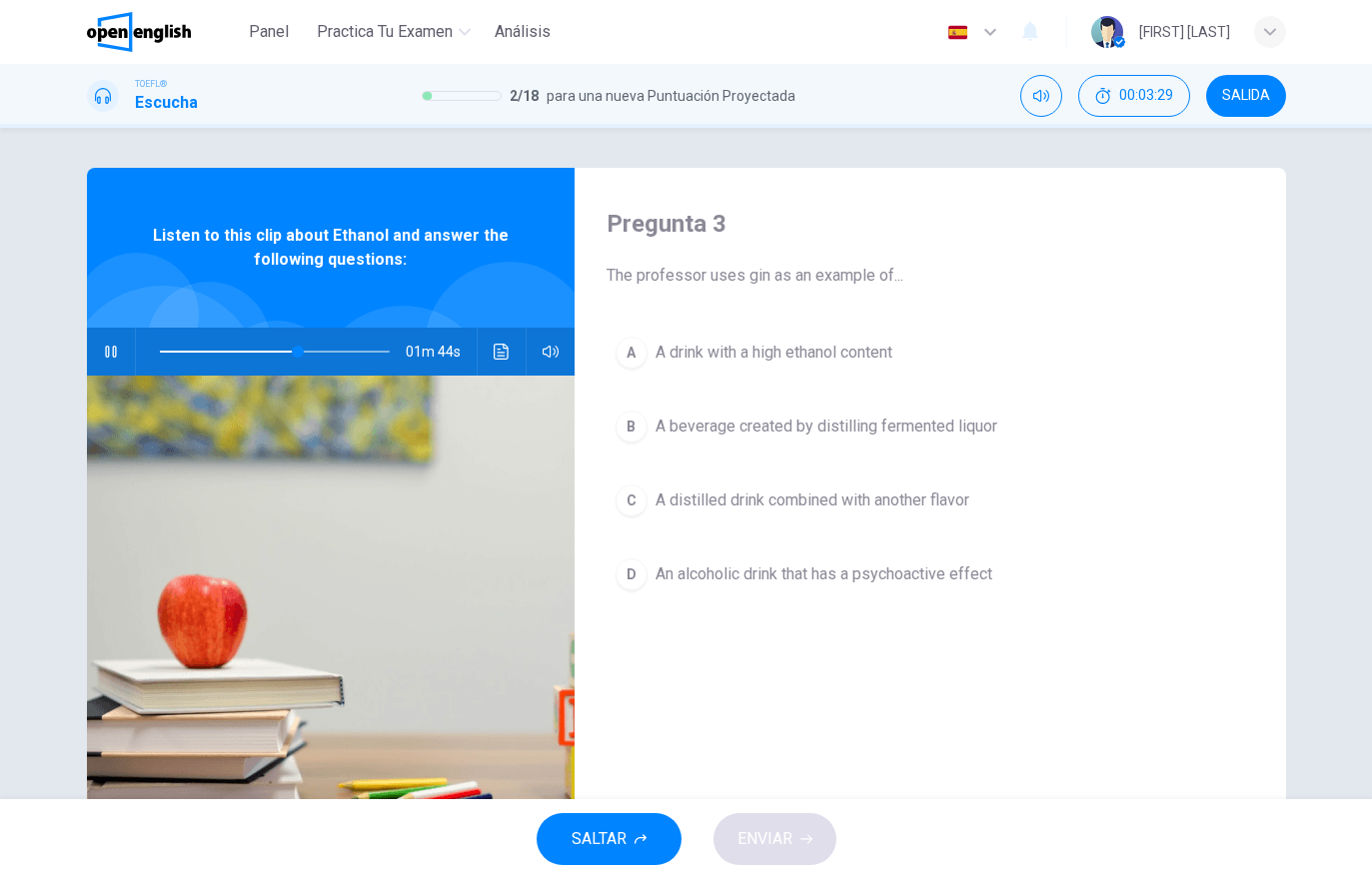 click on "A beverage created by distilling fermented liquor" at bounding box center (773, 353) 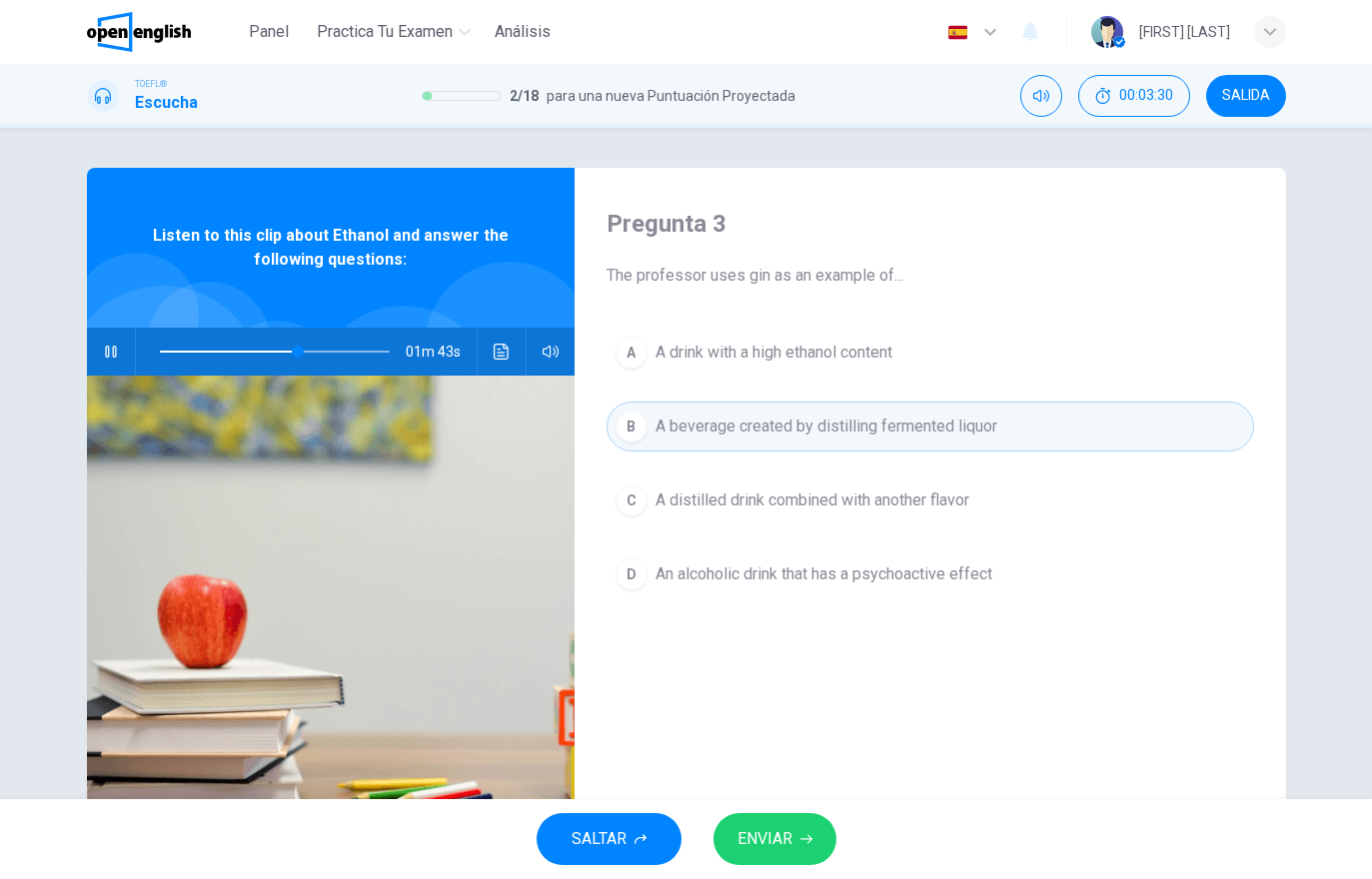 click on "ENVIAR" at bounding box center (774, 839) 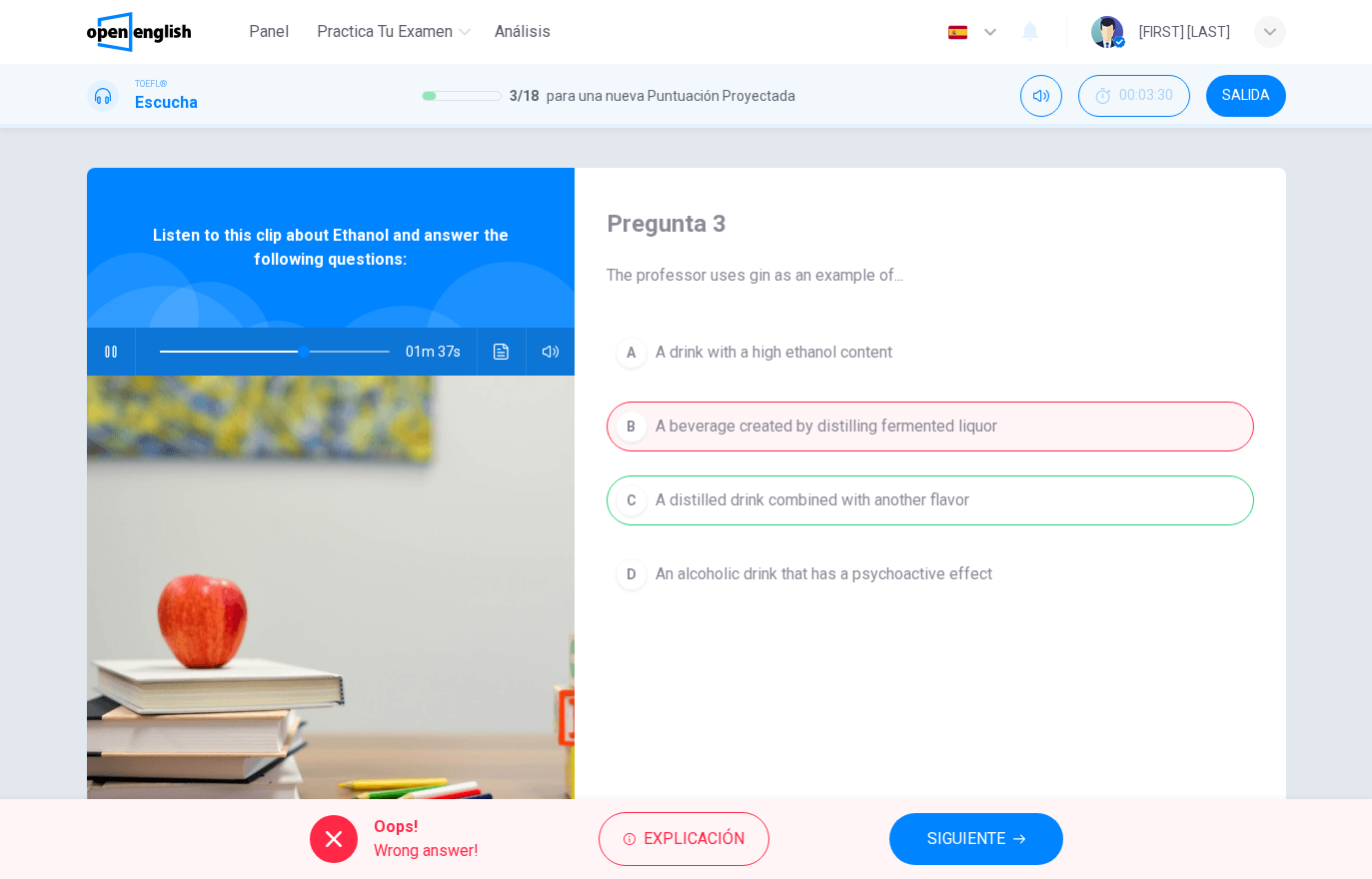 click on "SIGUIENTE" at bounding box center (966, 839) 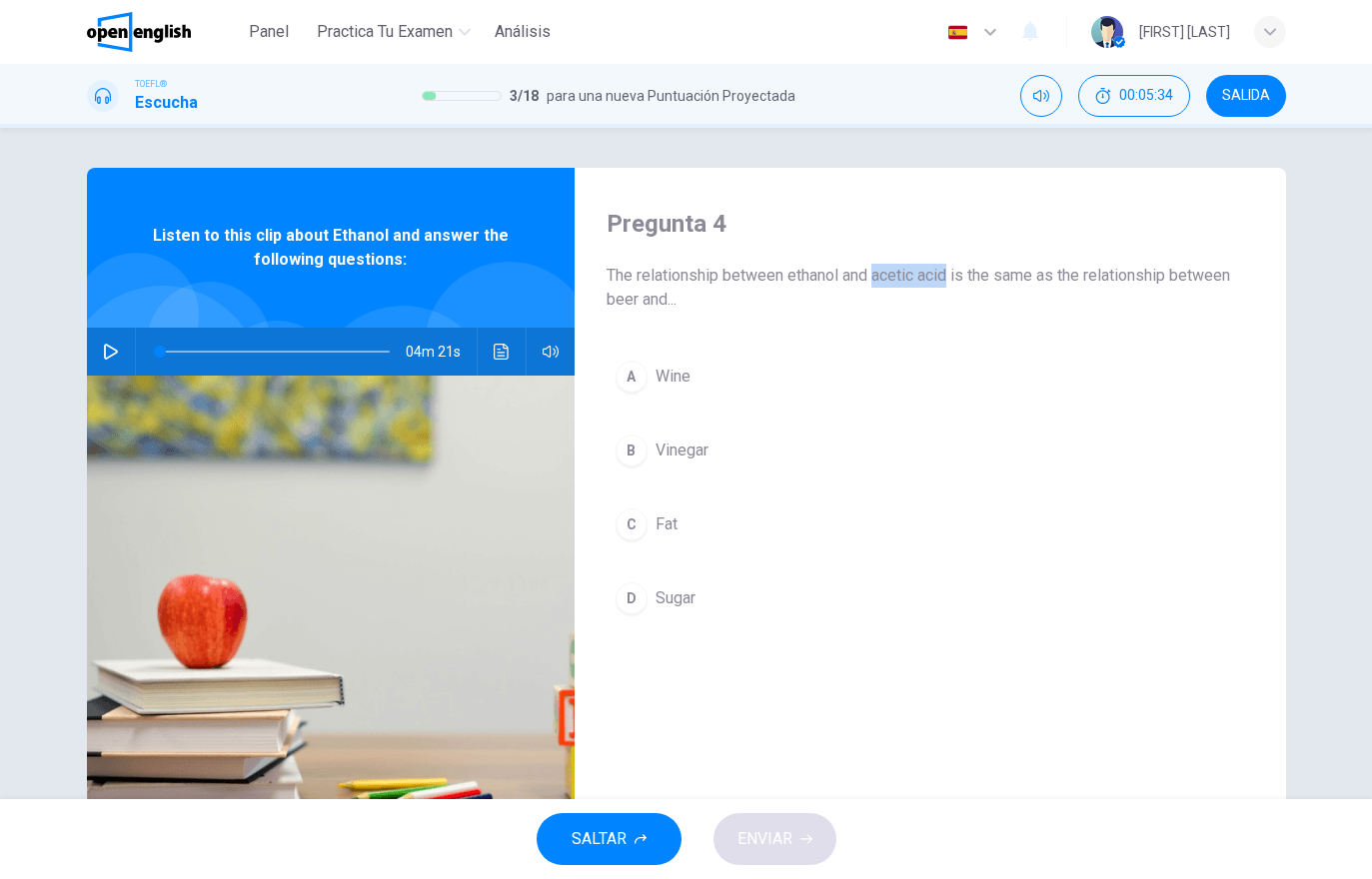 click on "D Sugar" at bounding box center [930, 598] 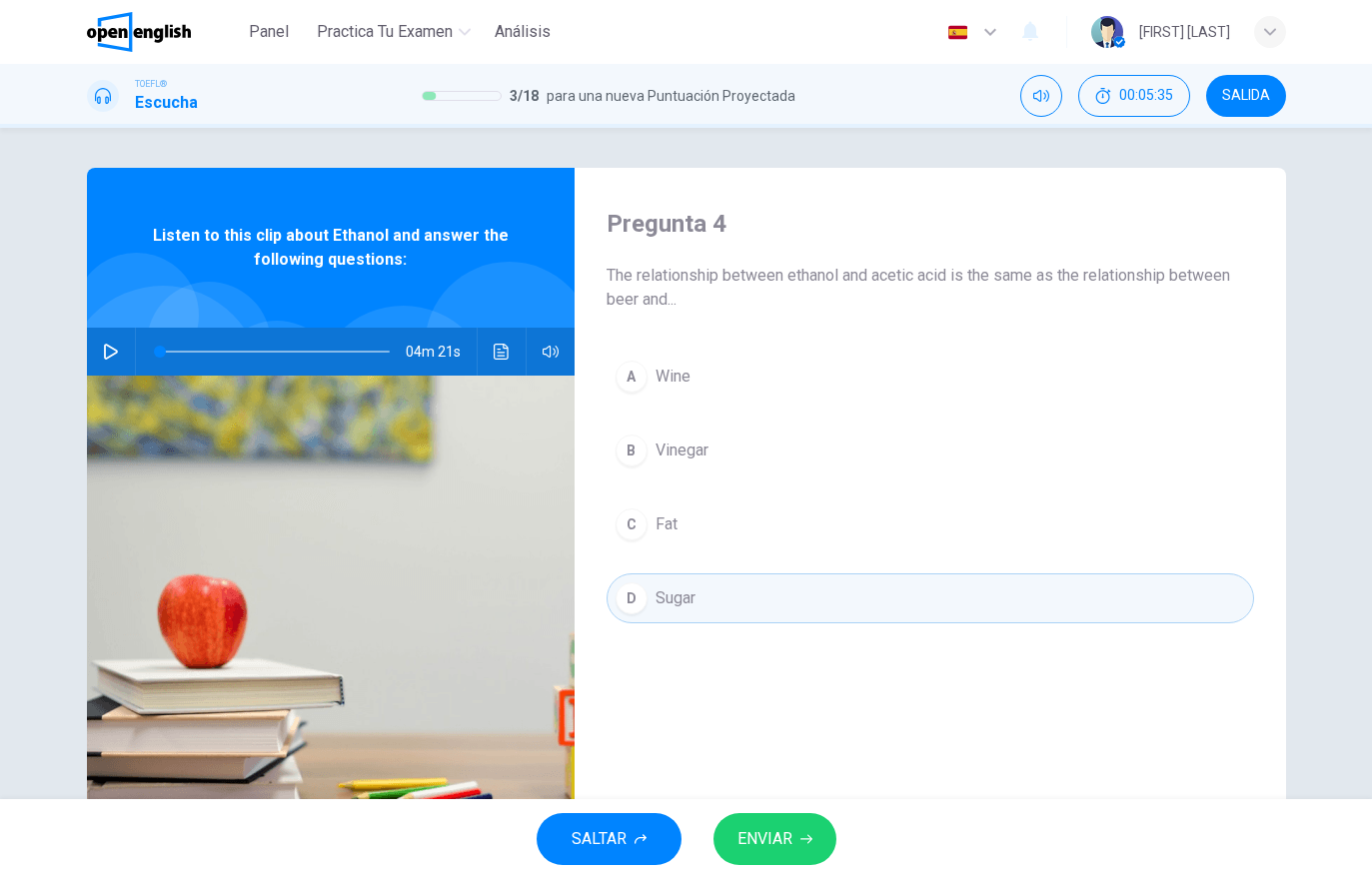 click on "ENVIAR" at bounding box center (774, 839) 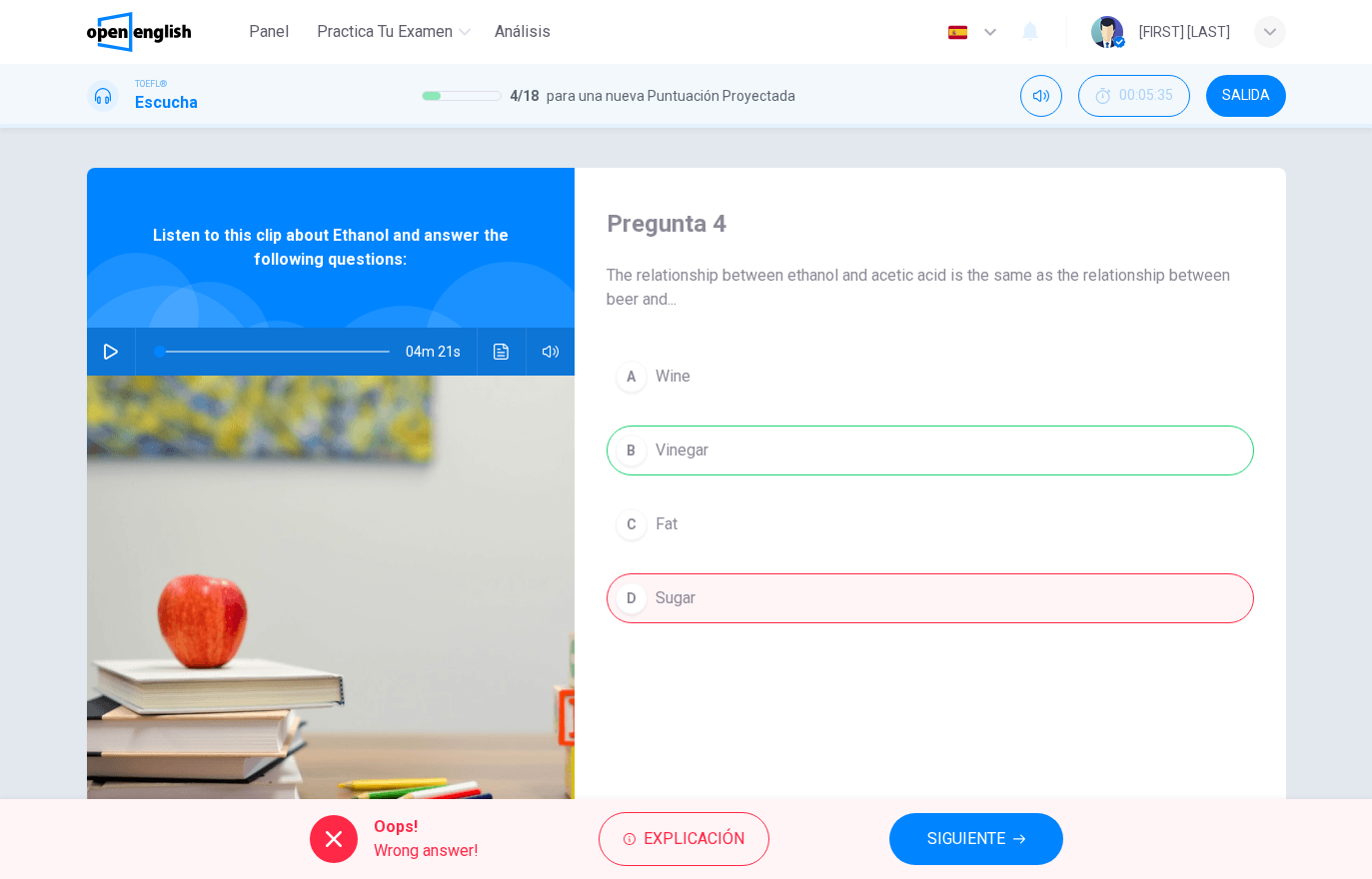 click on "SIGUIENTE" at bounding box center (966, 839) 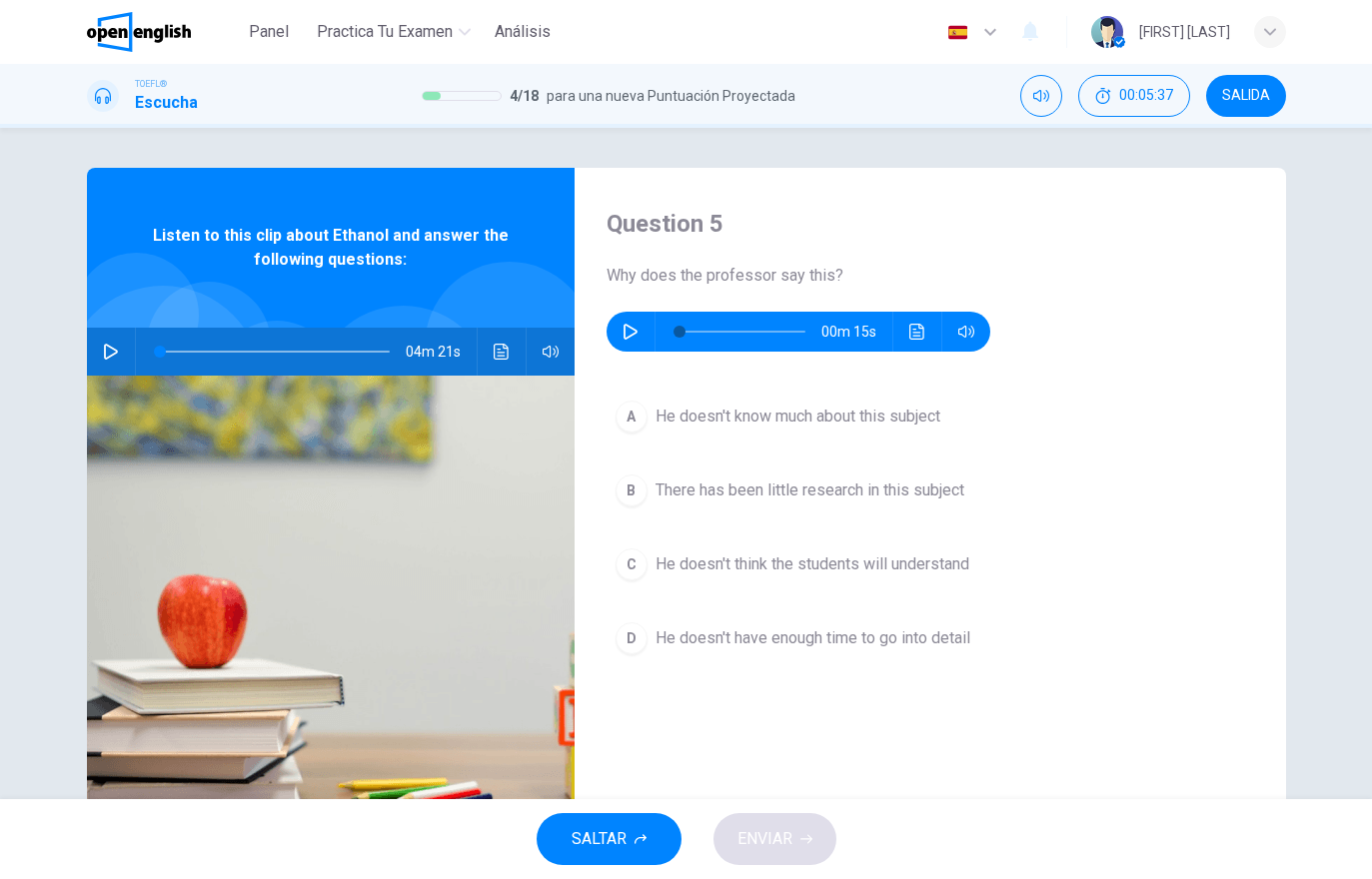click at bounding box center [631, 332] 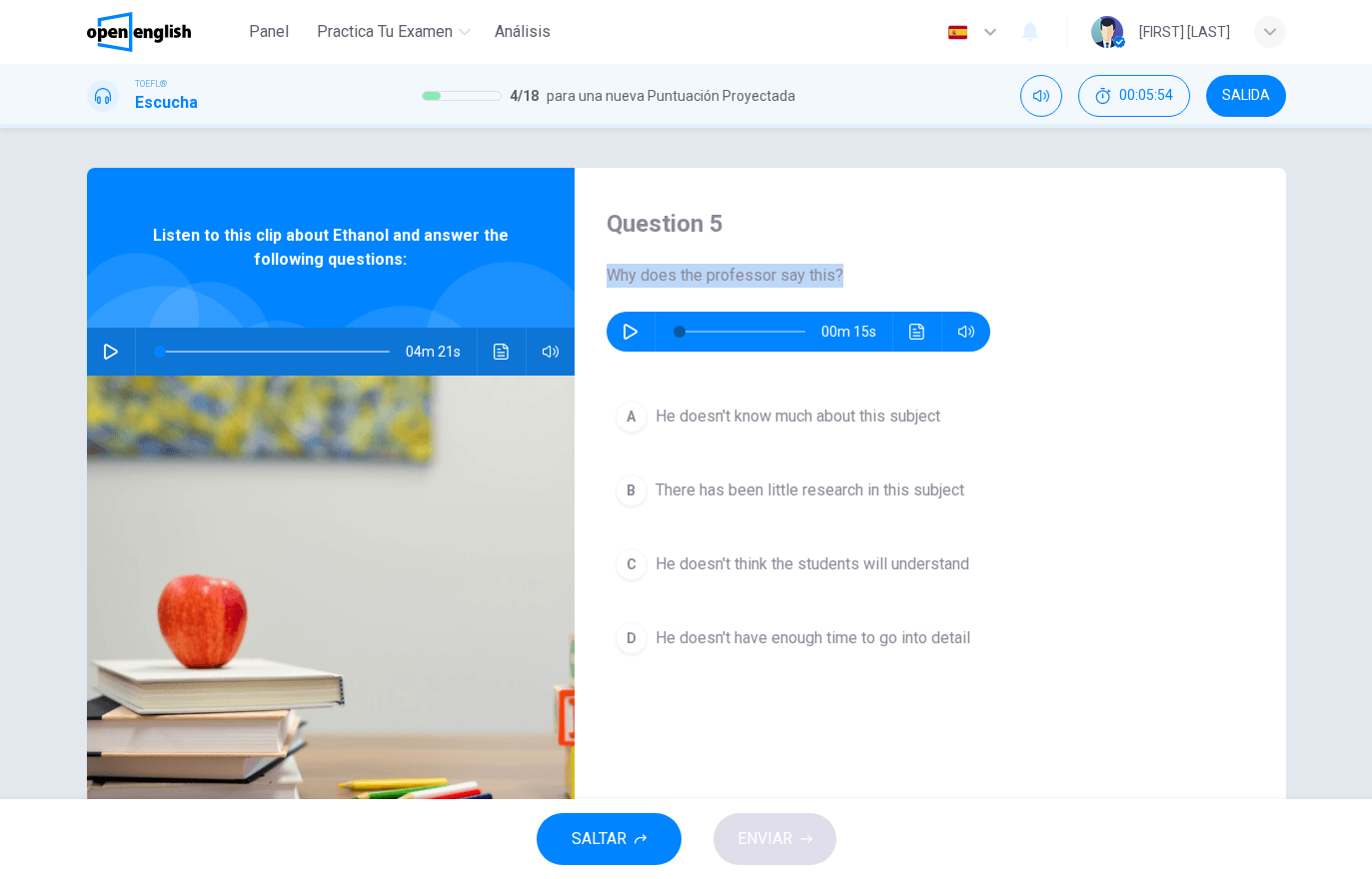 click at bounding box center (631, 332) 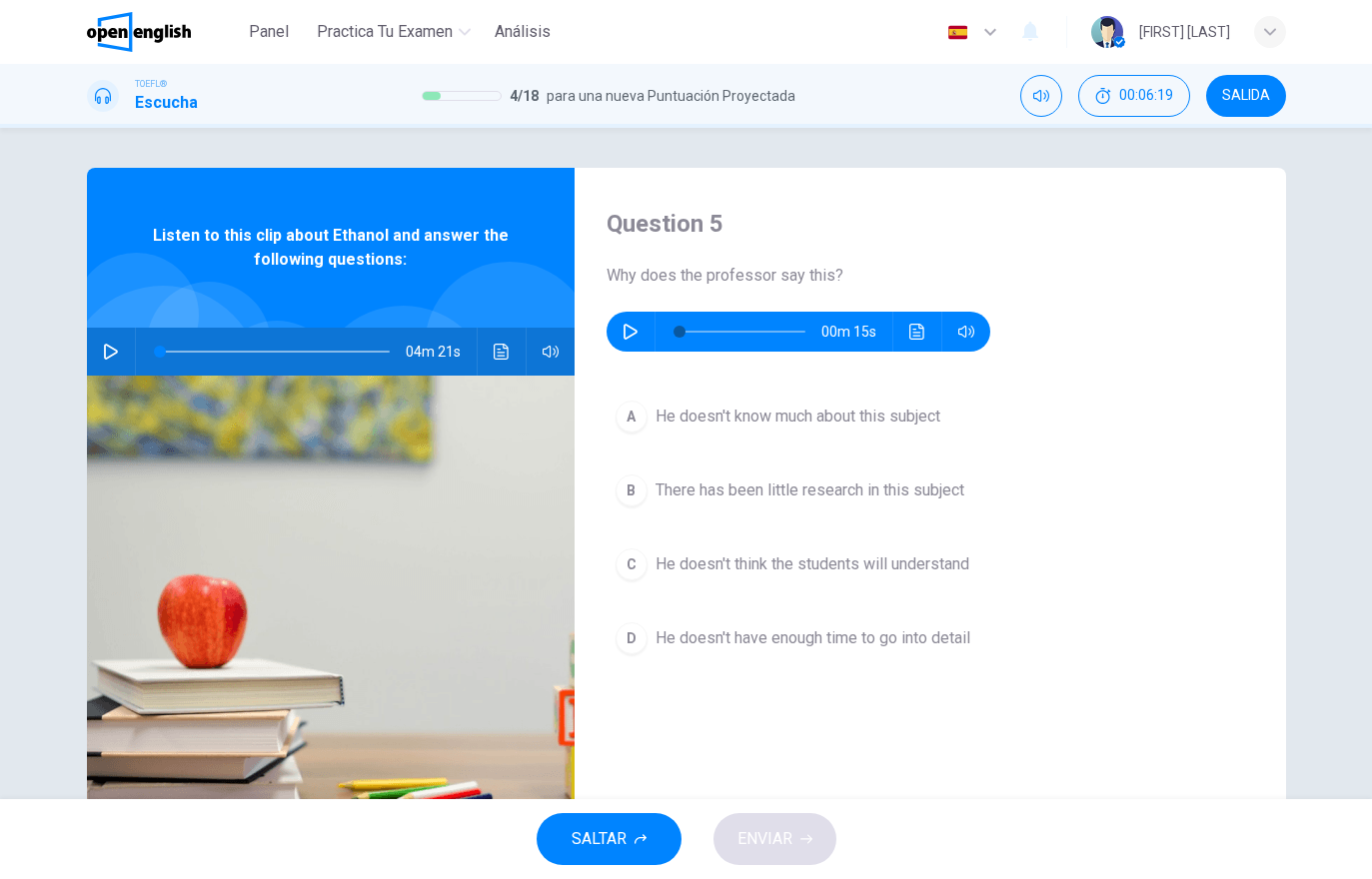 click on "He doesn't know much about this subject" at bounding box center [797, 417] 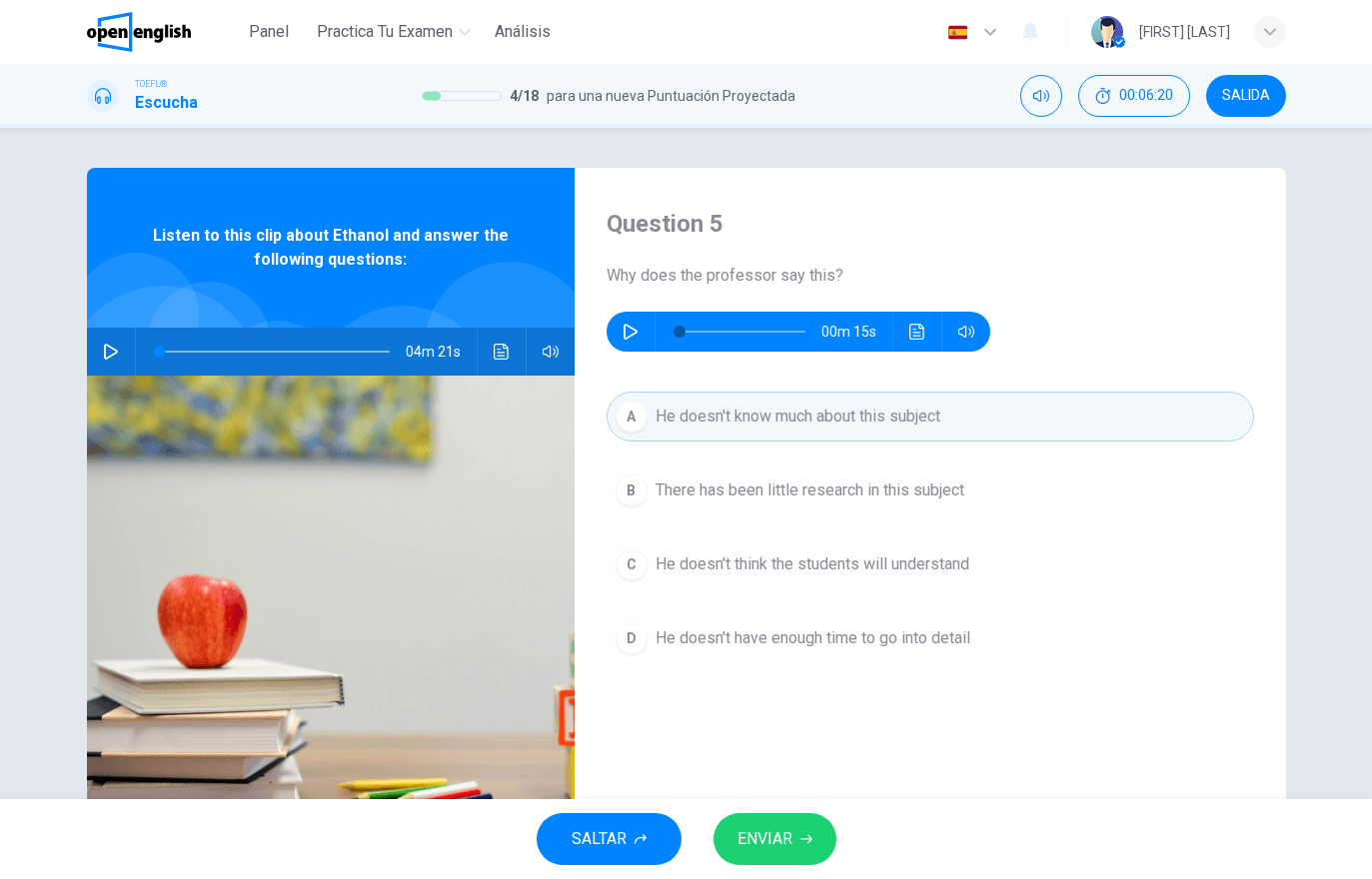 click on "ENVIAR" at bounding box center [774, 839] 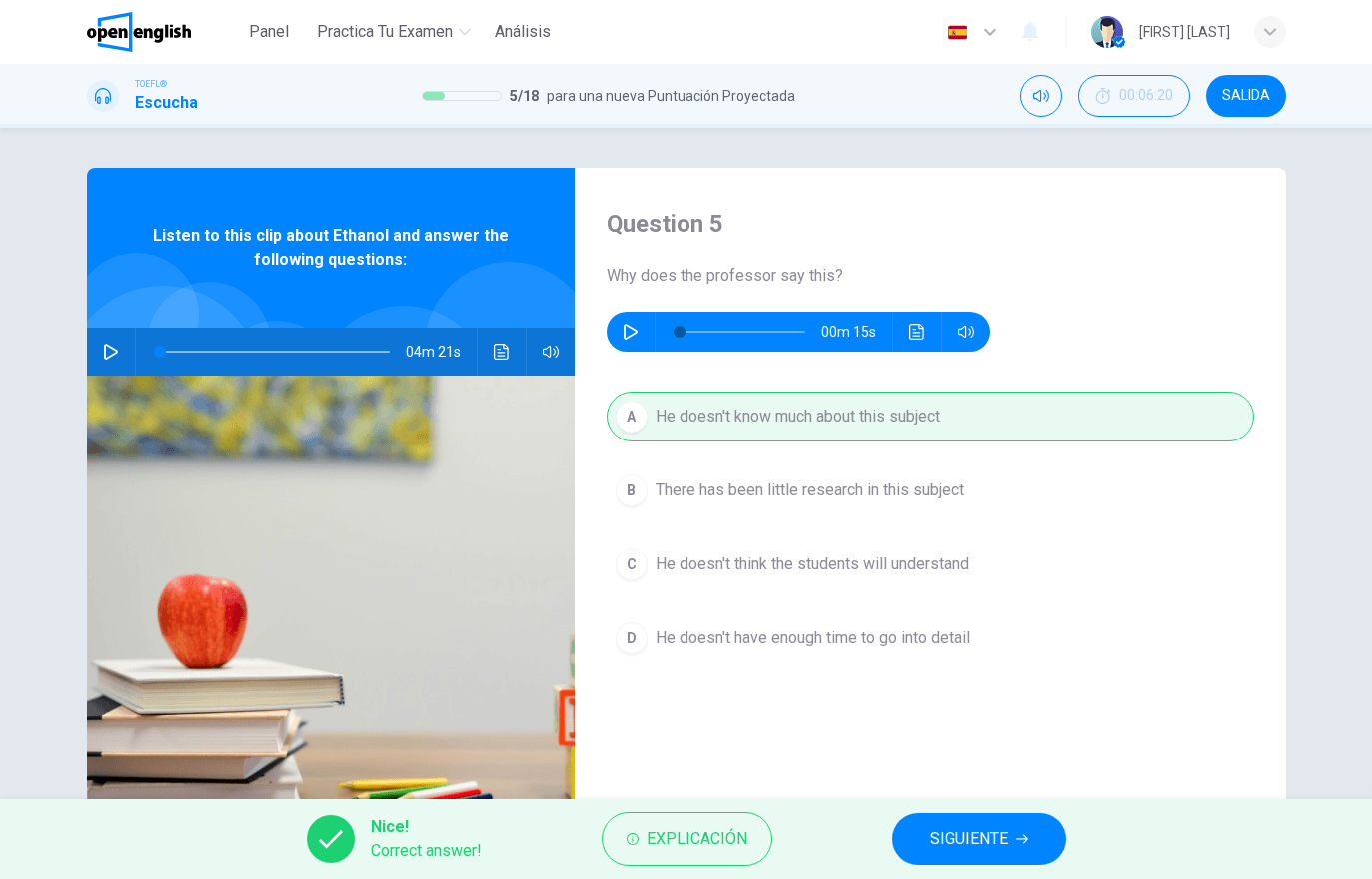 click at bounding box center [1022, 839] 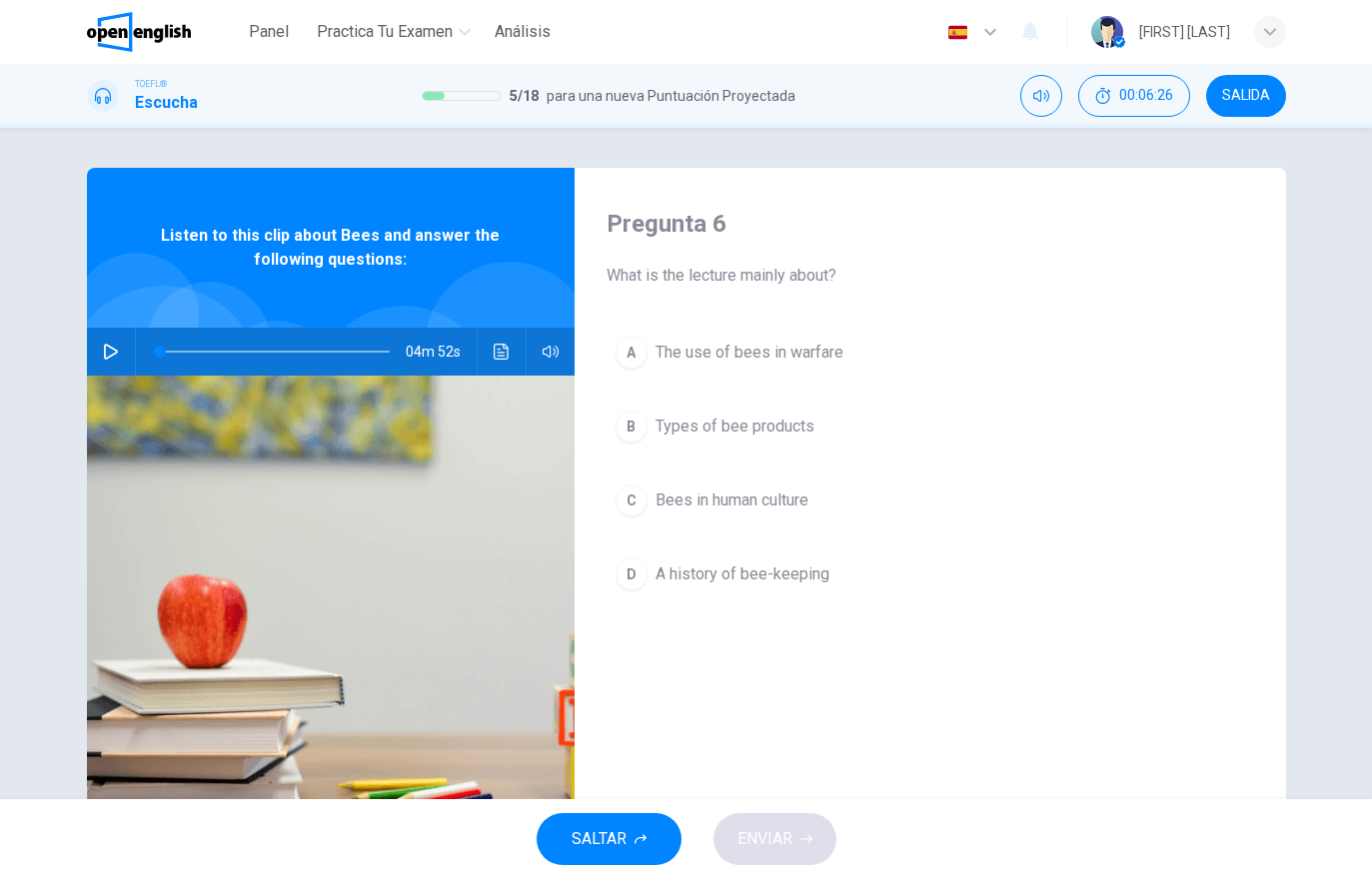 click at bounding box center [111, 352] 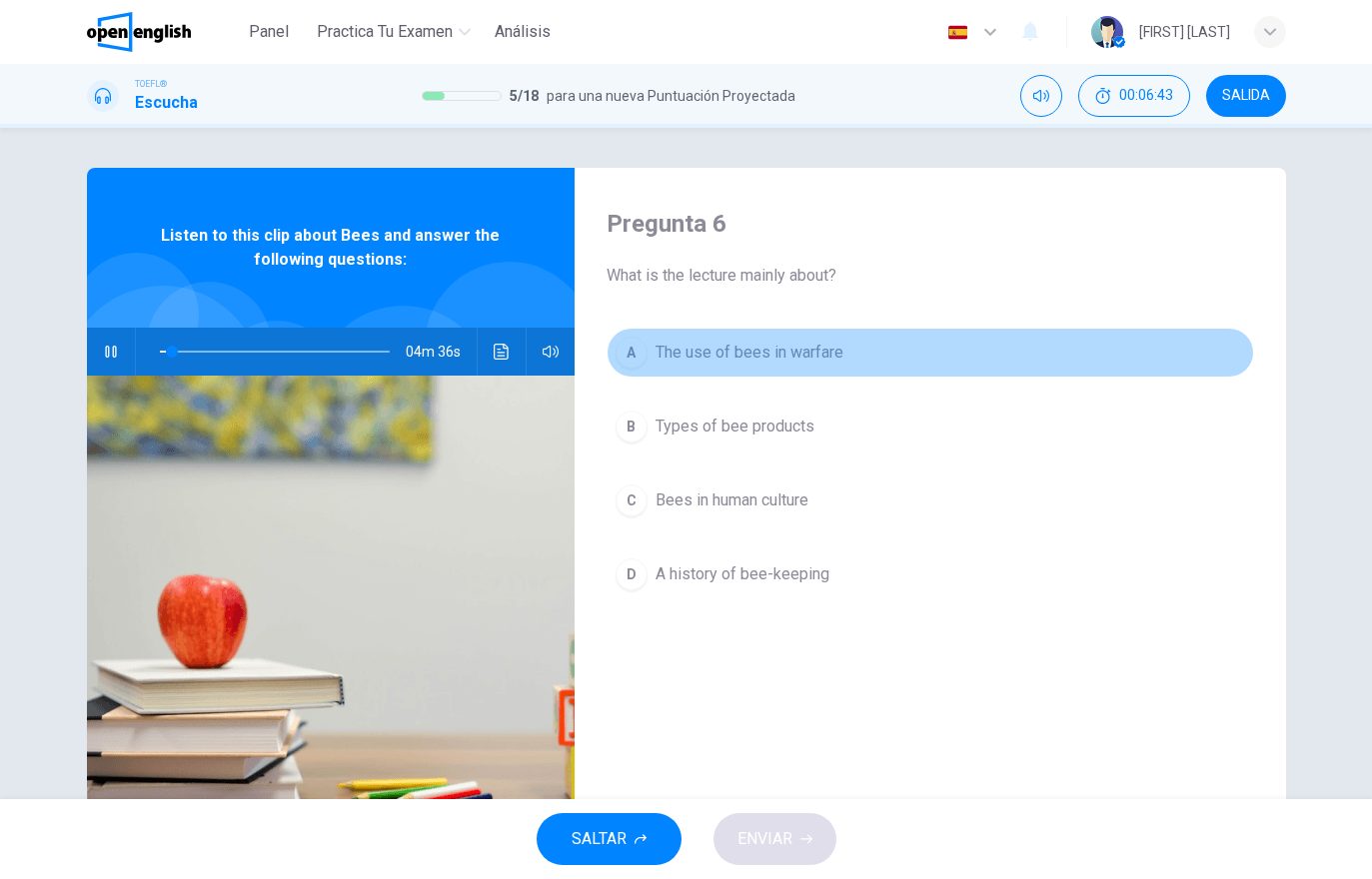 click on "A The use of bees in warfare" at bounding box center (930, 353) 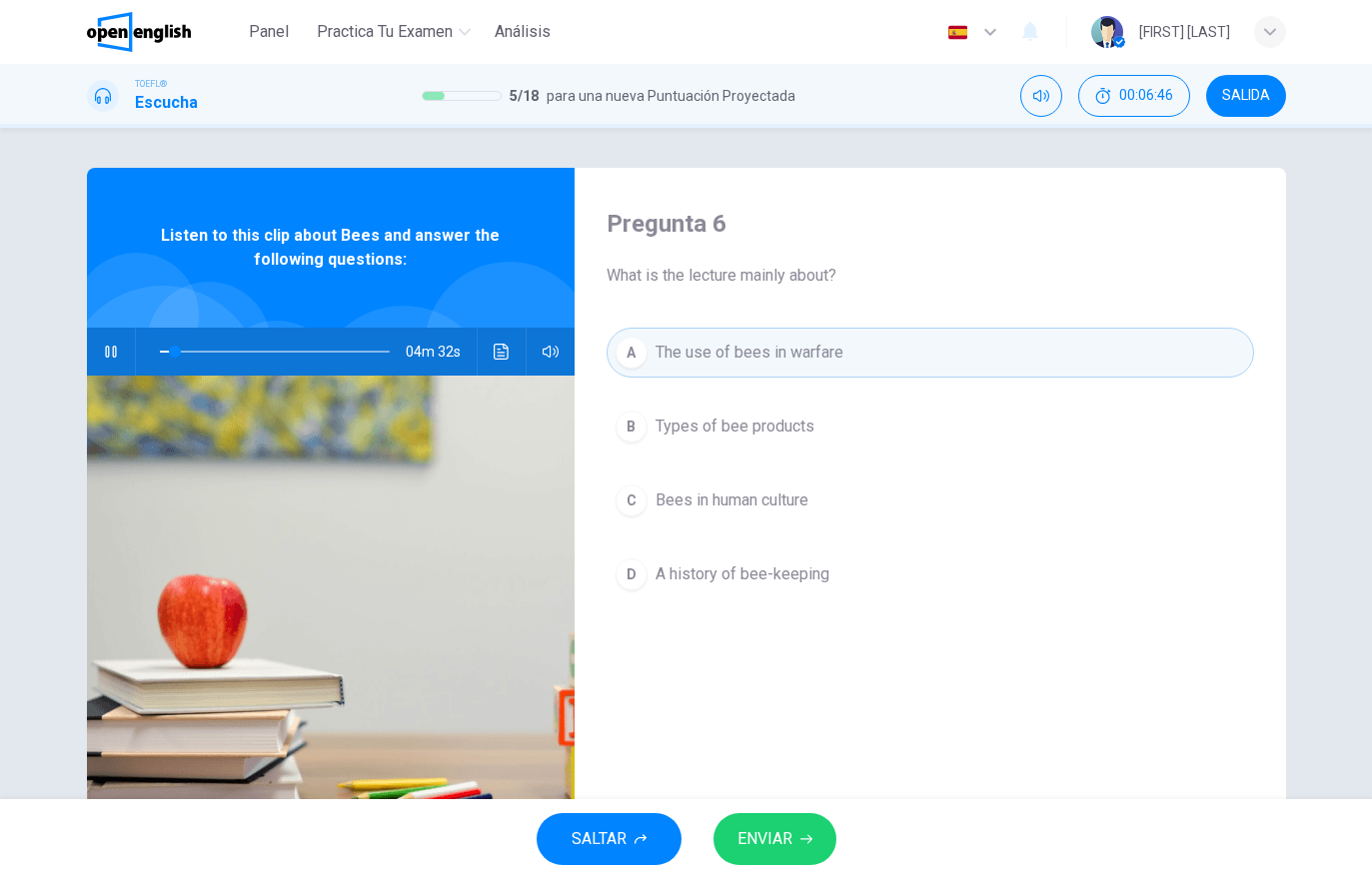 click on "The use of bees in warfare" at bounding box center (749, 353) 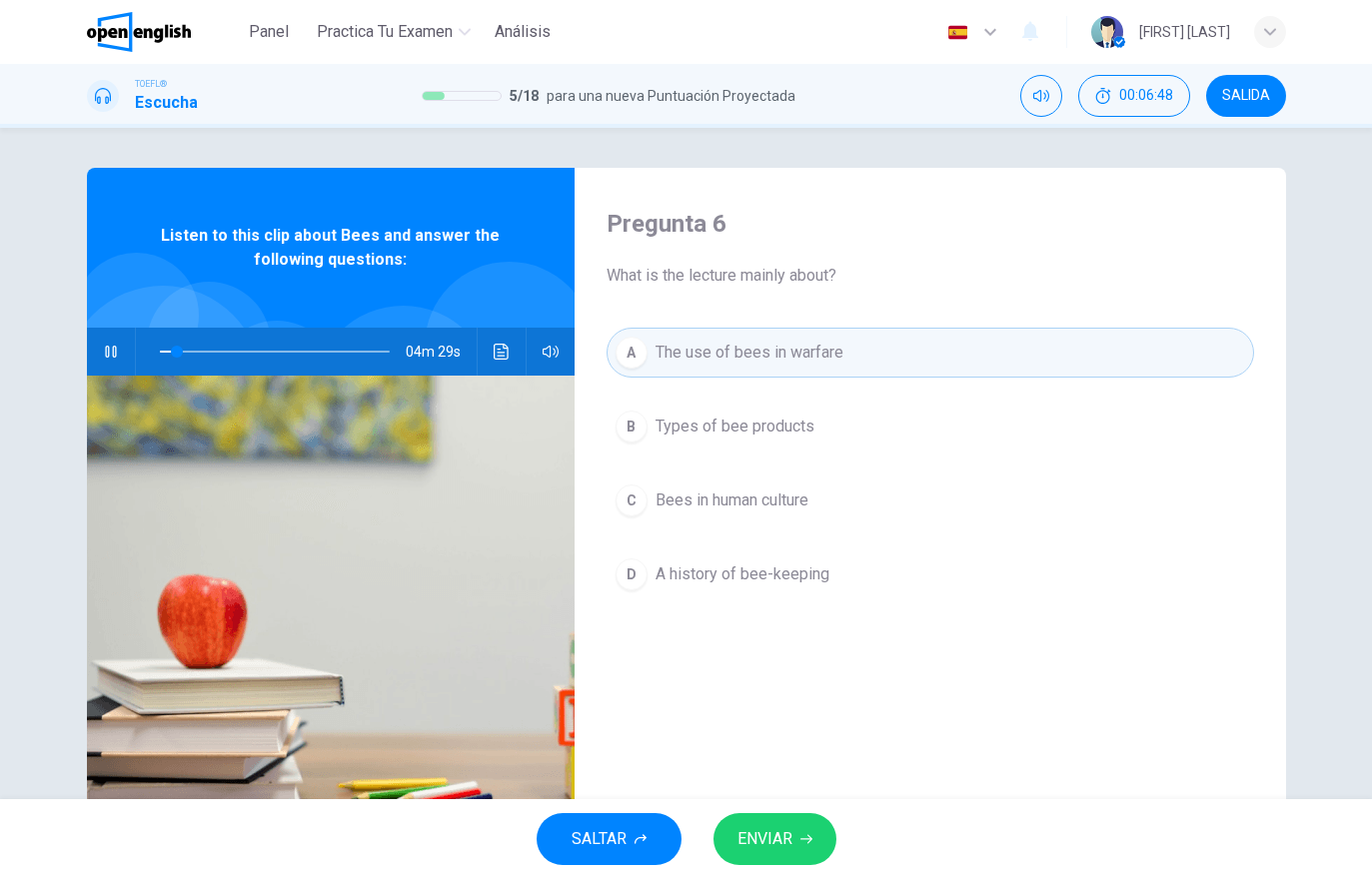 click on "A The use of bees in warfare" at bounding box center [930, 353] 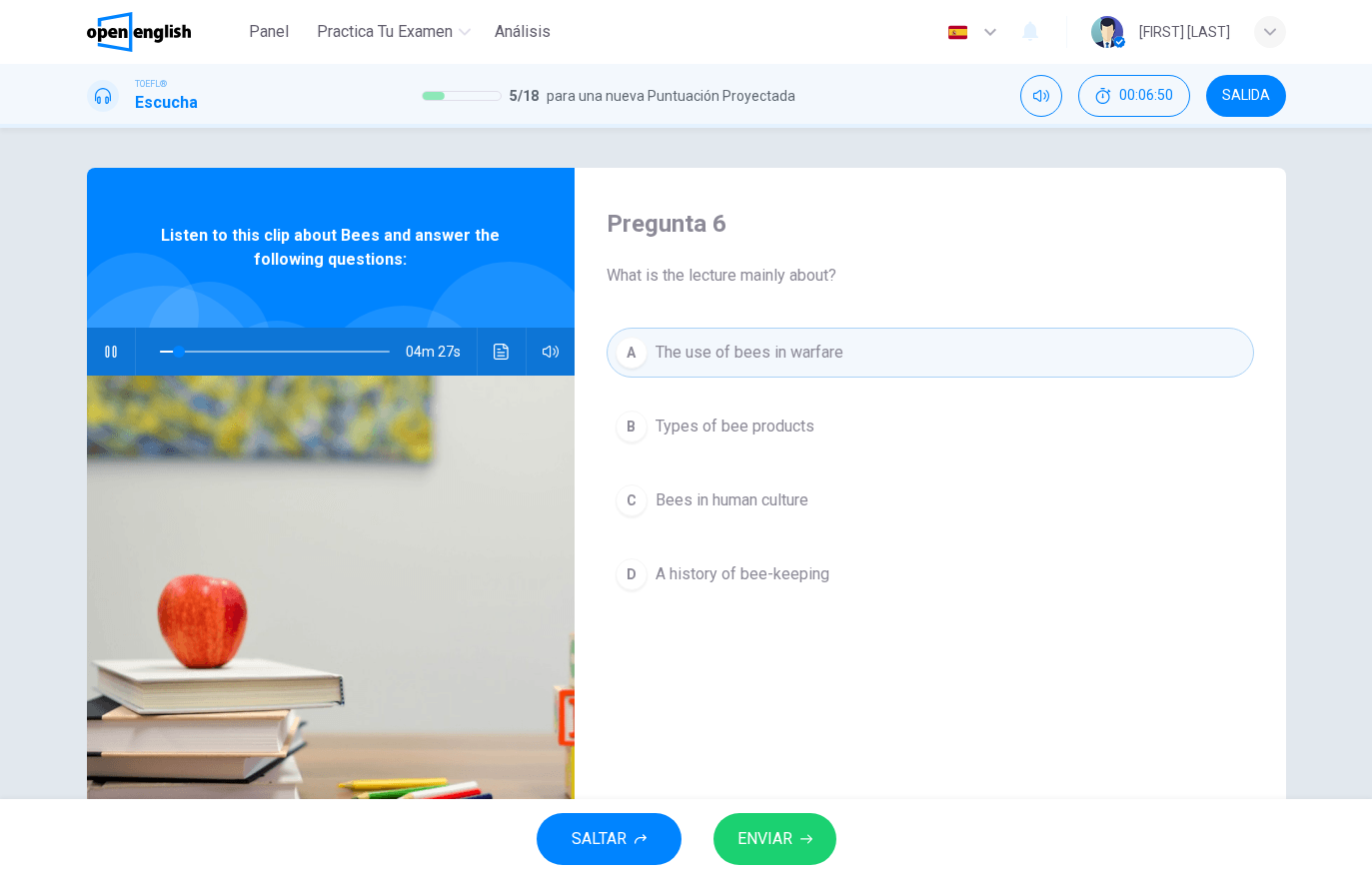 click on "ENVIAR" at bounding box center [774, 839] 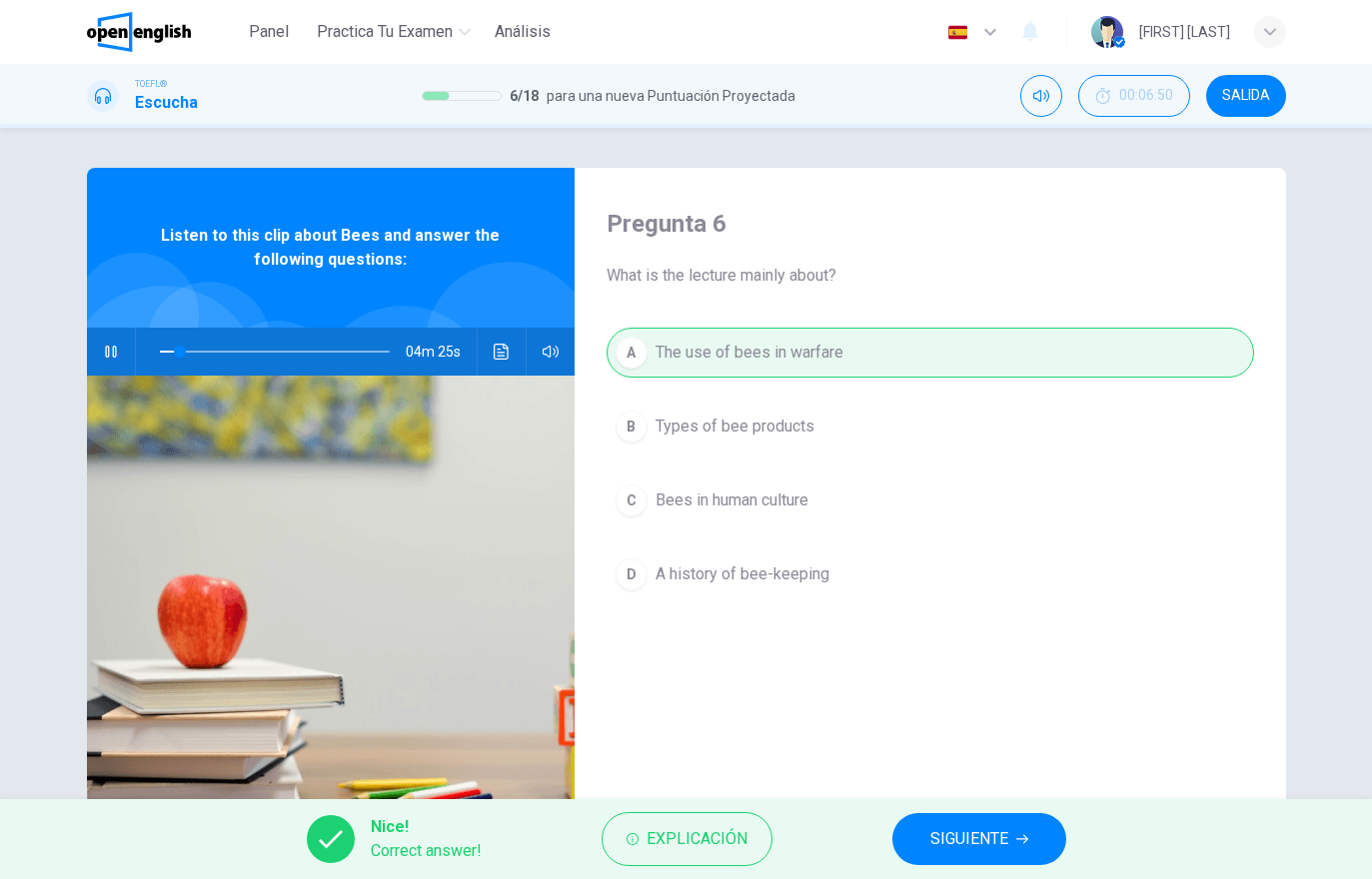 click on "SIGUIENTE" at bounding box center (969, 839) 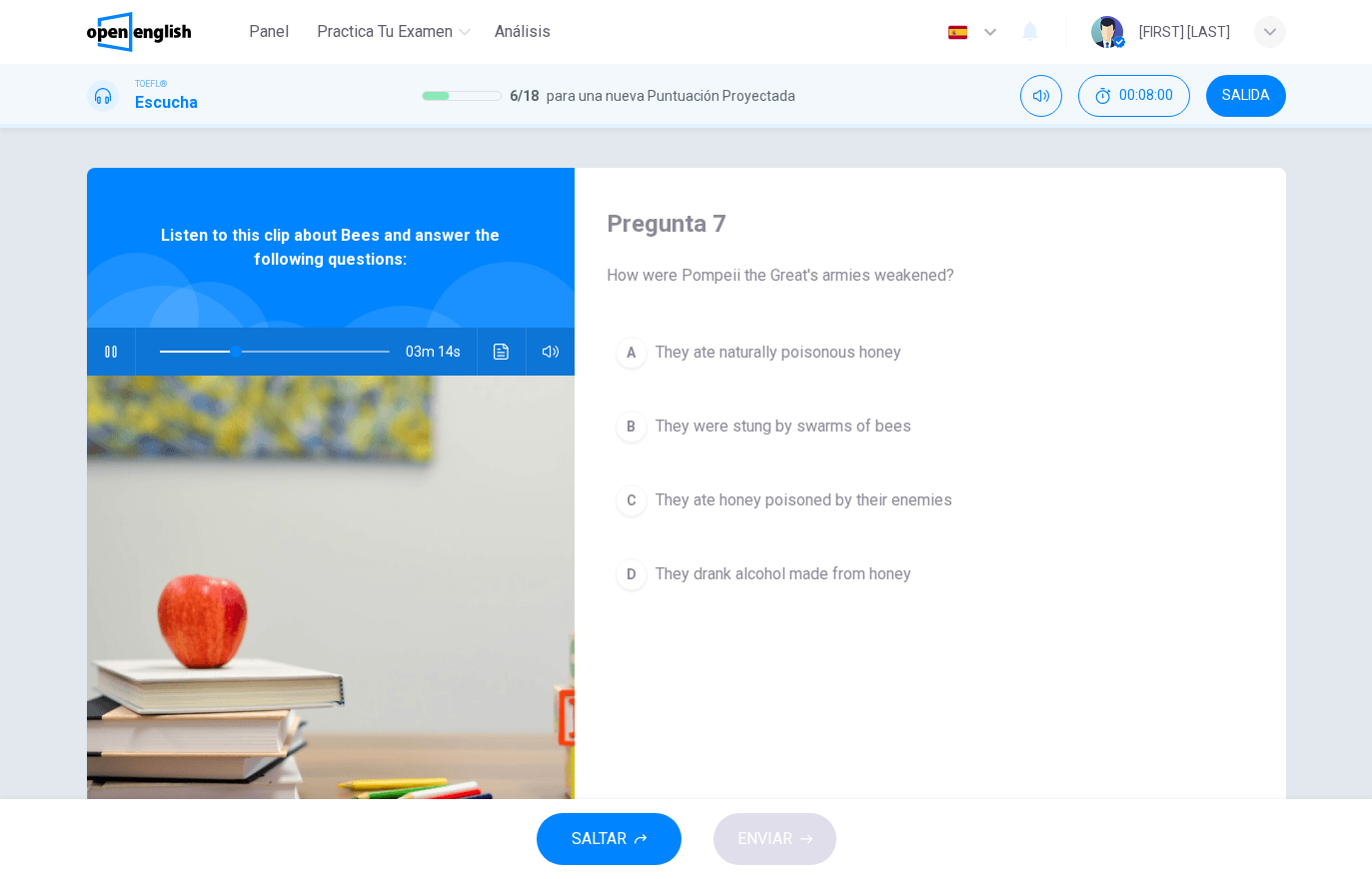 click on "D They drank alcohol made from honey" at bounding box center [930, 574] 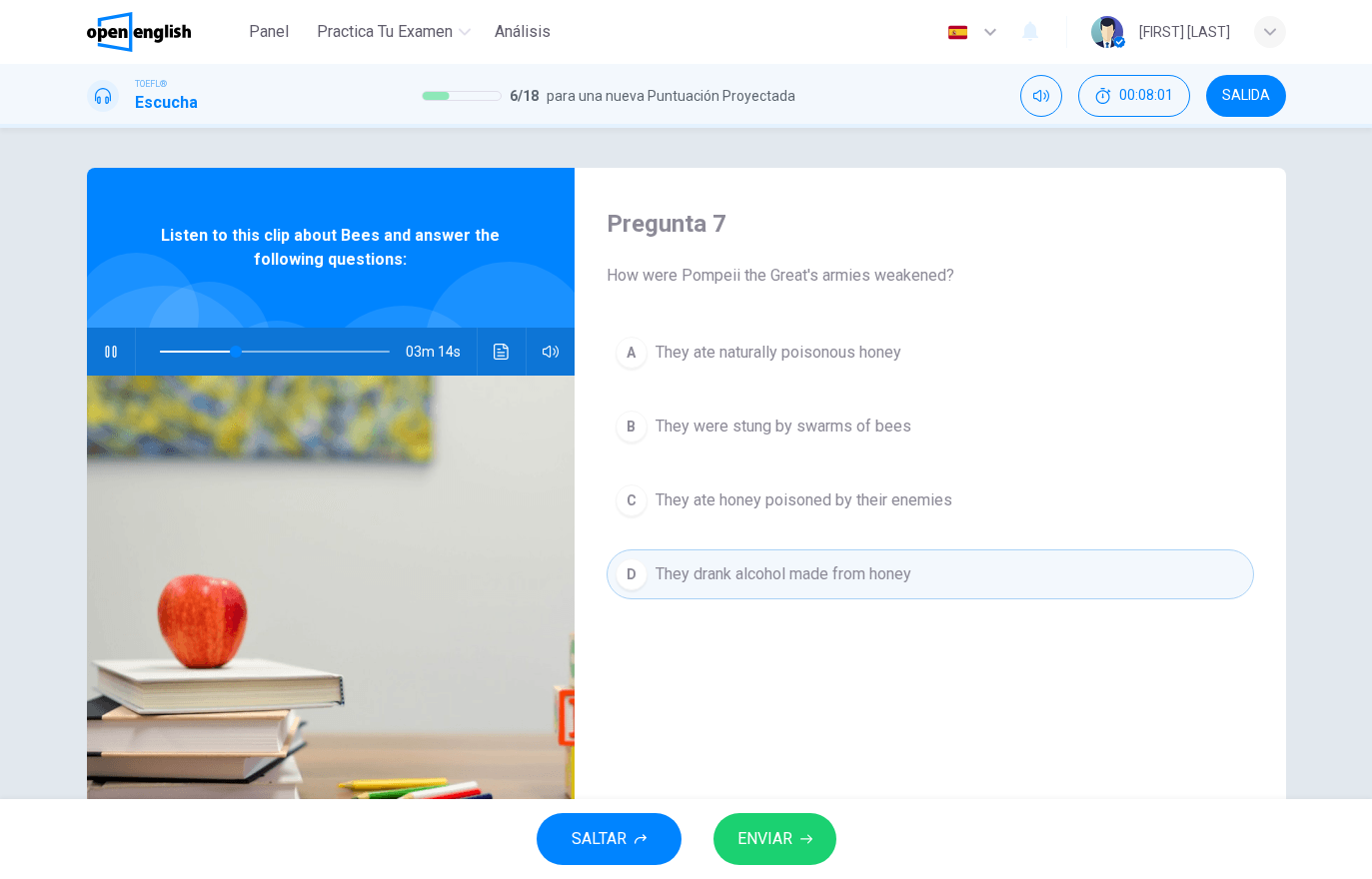 click on "ENVIAR" at bounding box center [774, 839] 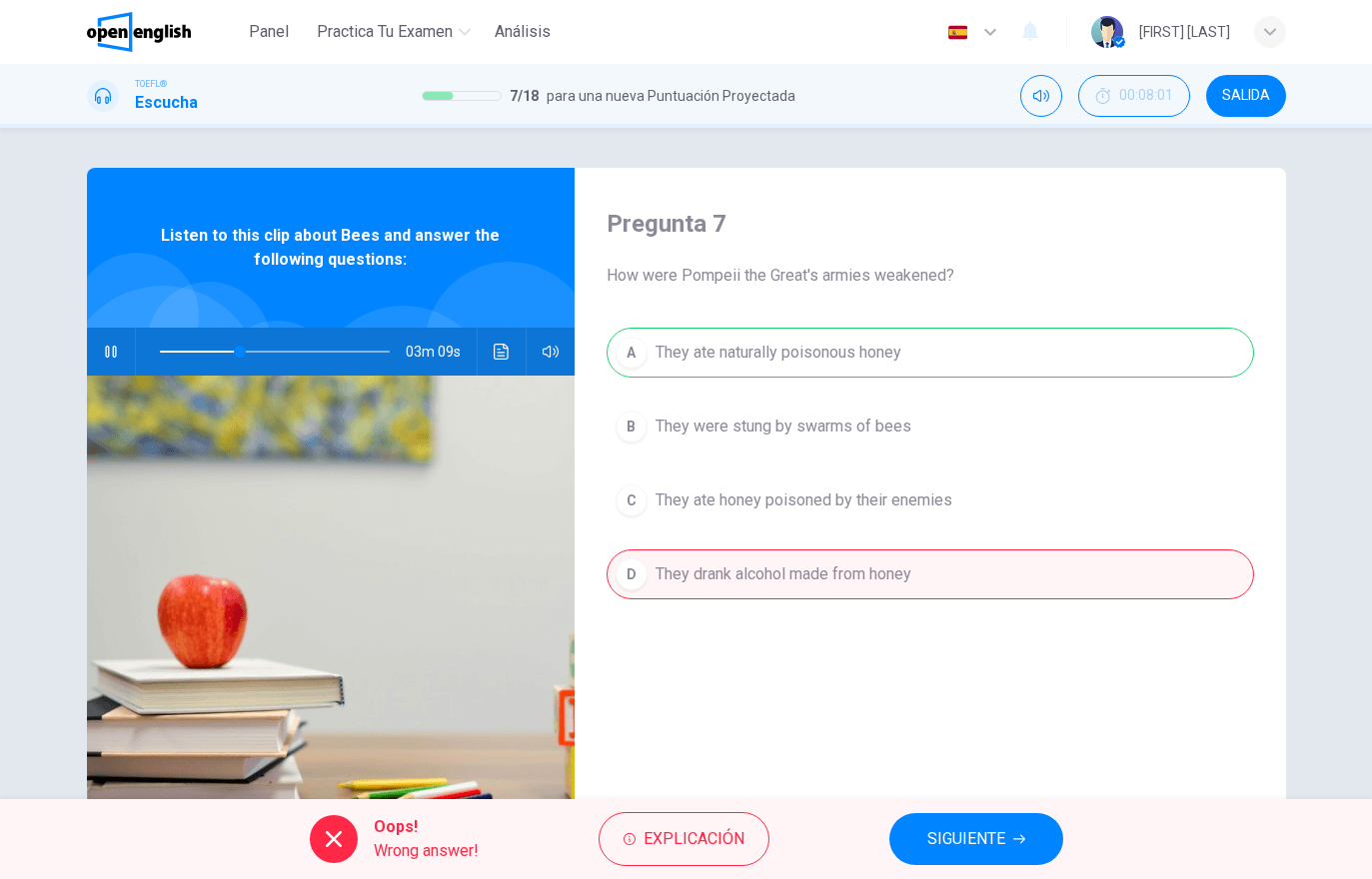 click on "SIGUIENTE" at bounding box center [976, 839] 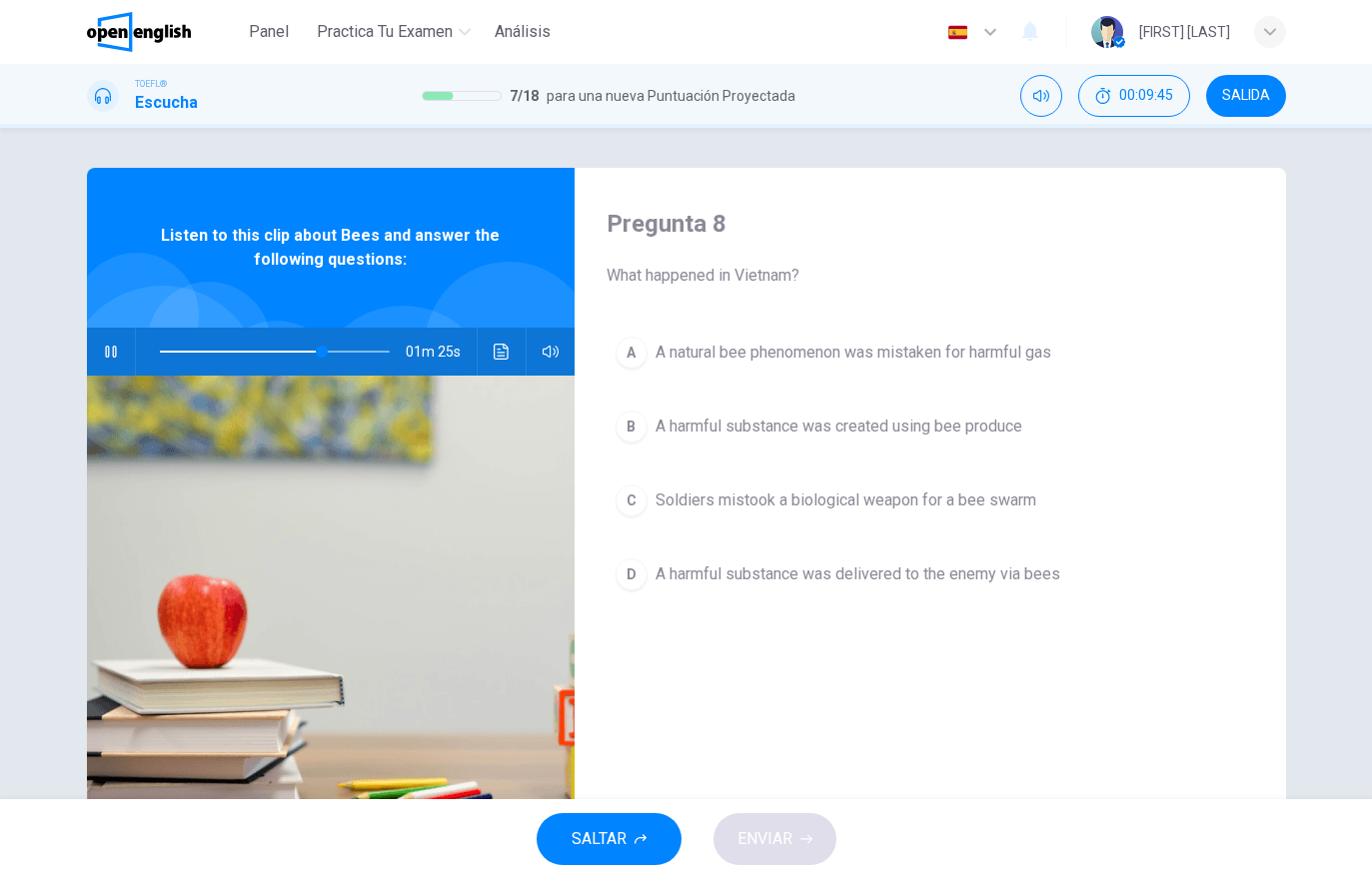 click on "B A harmful substance was created using bee produce" at bounding box center (930, 427) 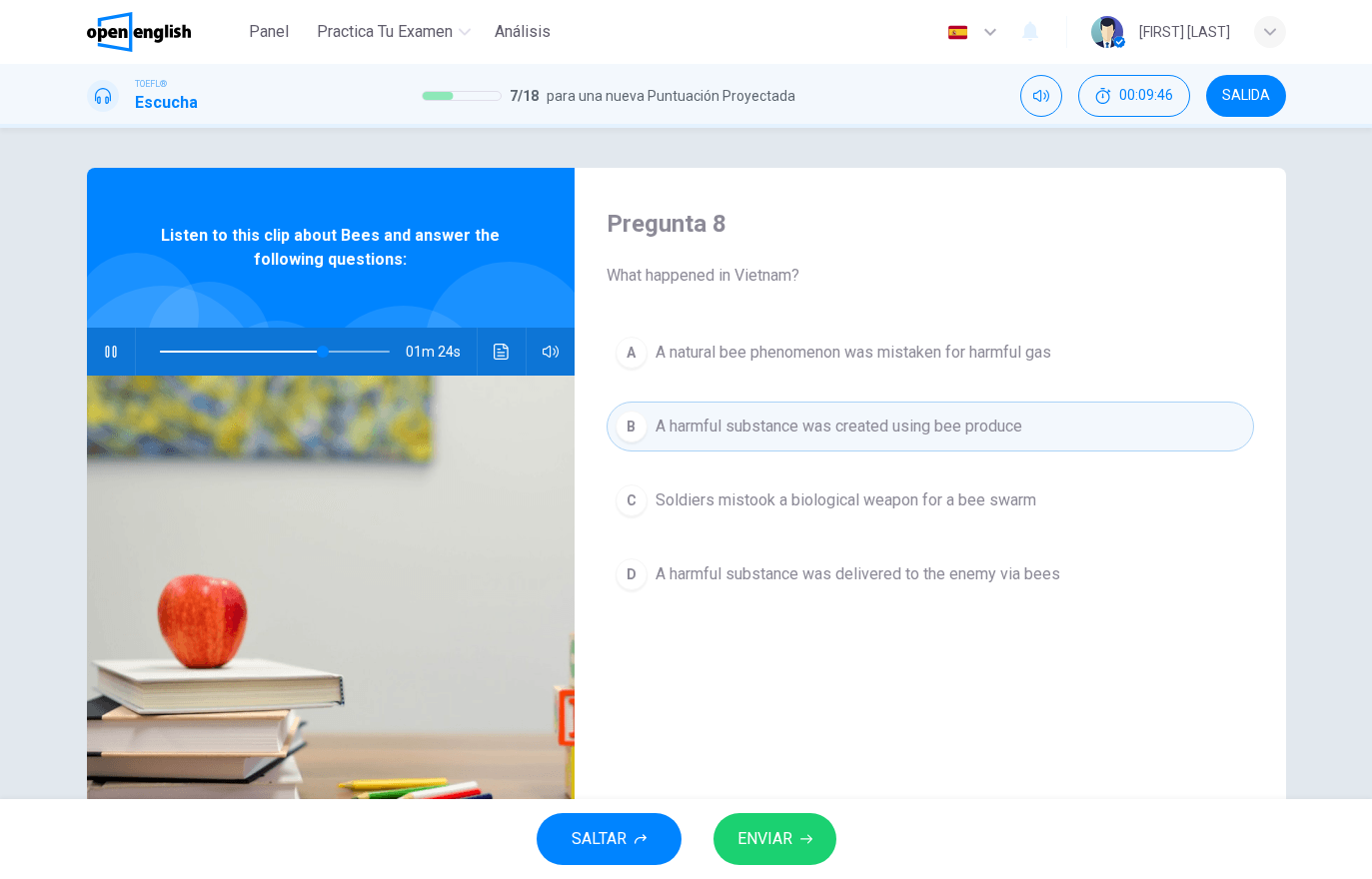 click at bounding box center [806, 839] 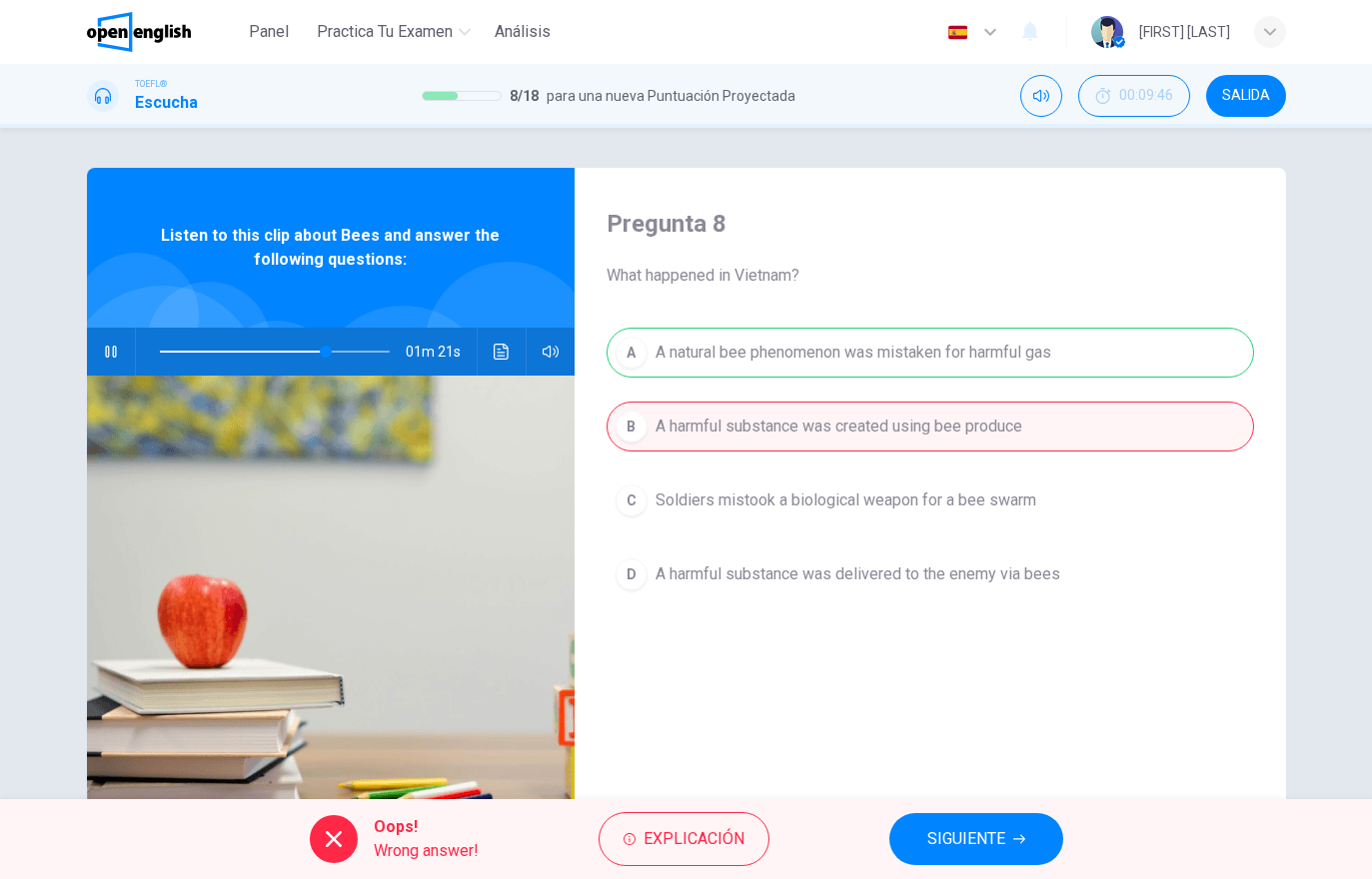 click on "SIGUIENTE" at bounding box center [976, 839] 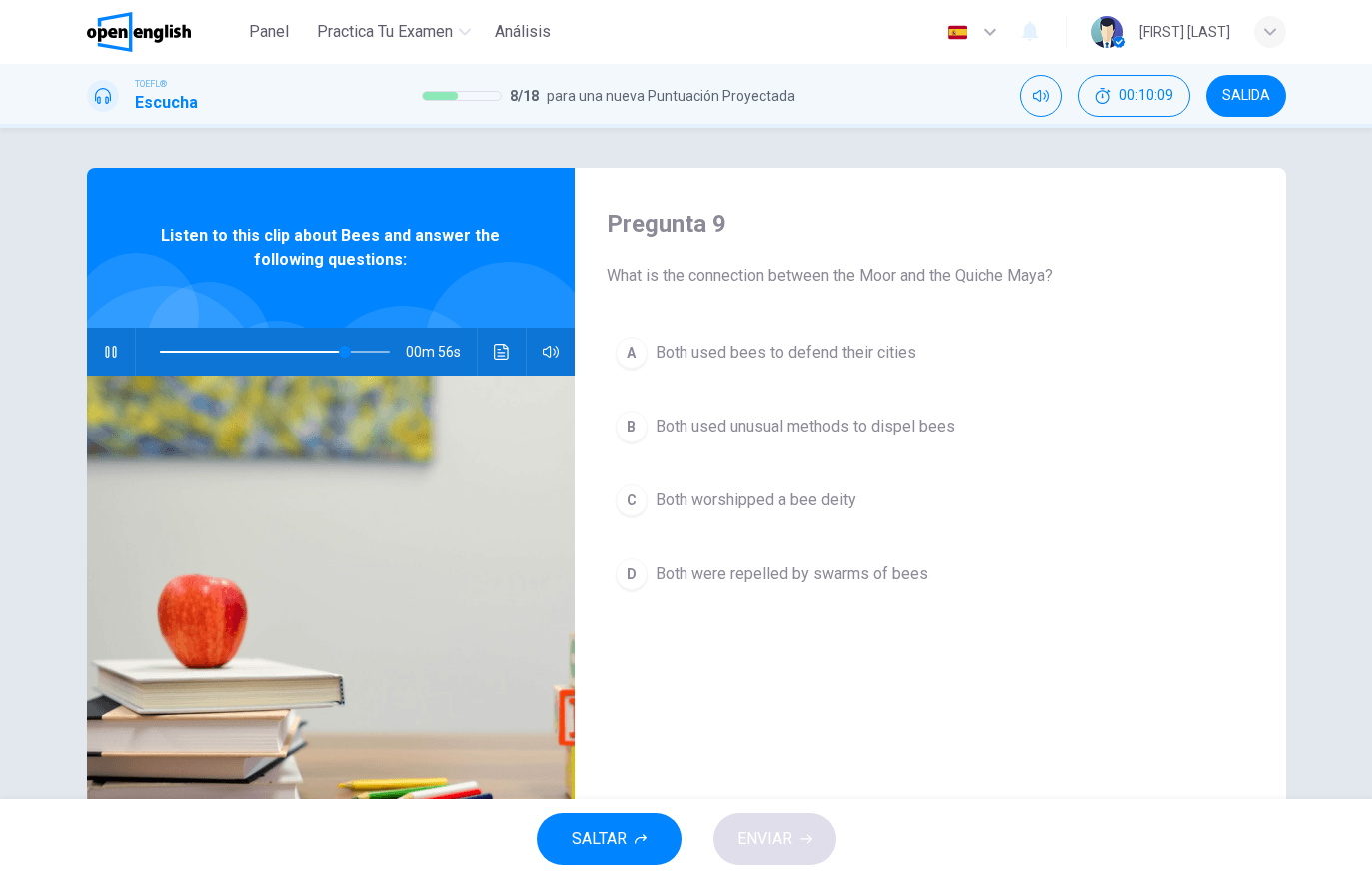click at bounding box center [502, 352] 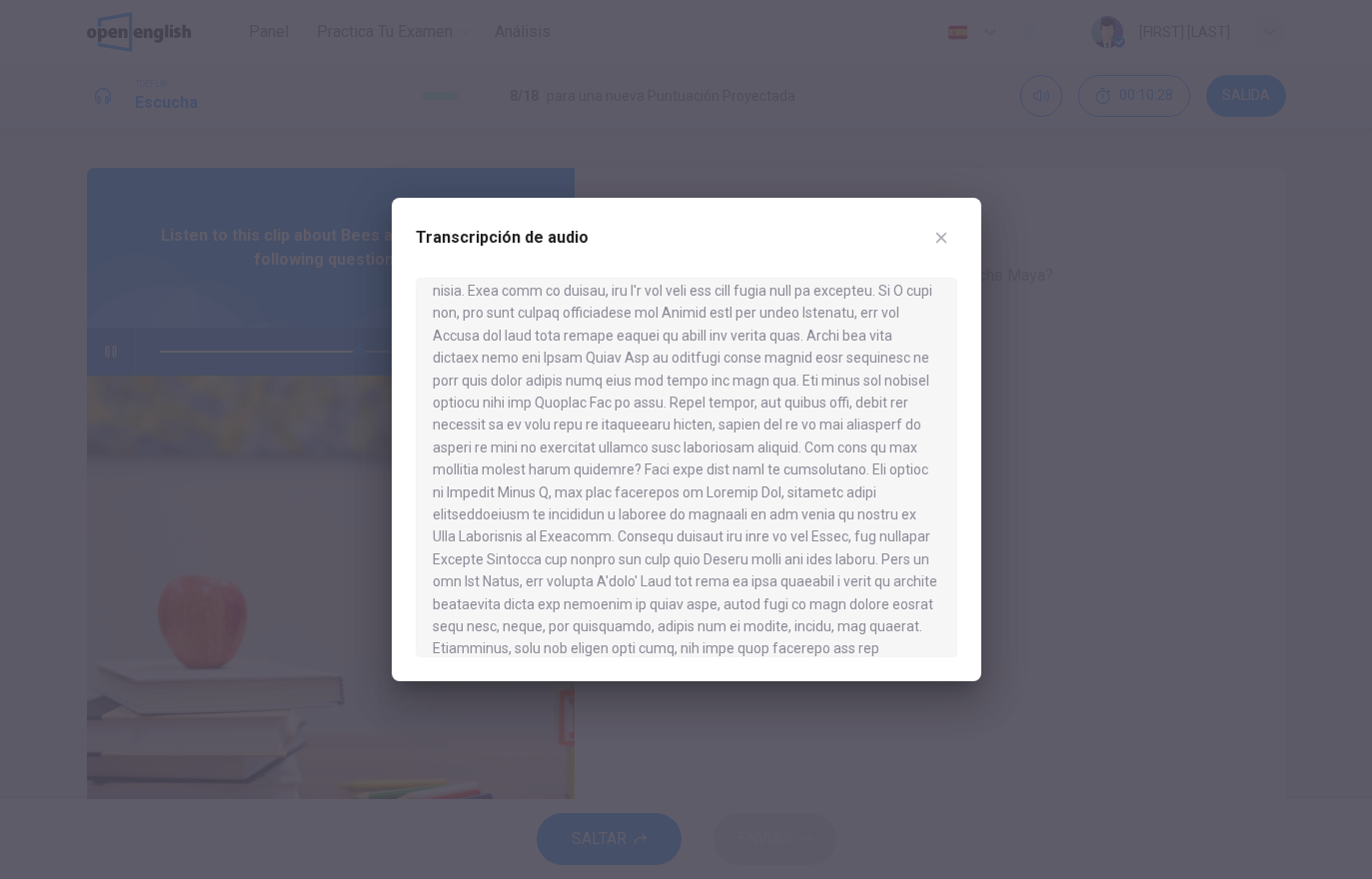 scroll, scrollTop: 819, scrollLeft: 0, axis: vertical 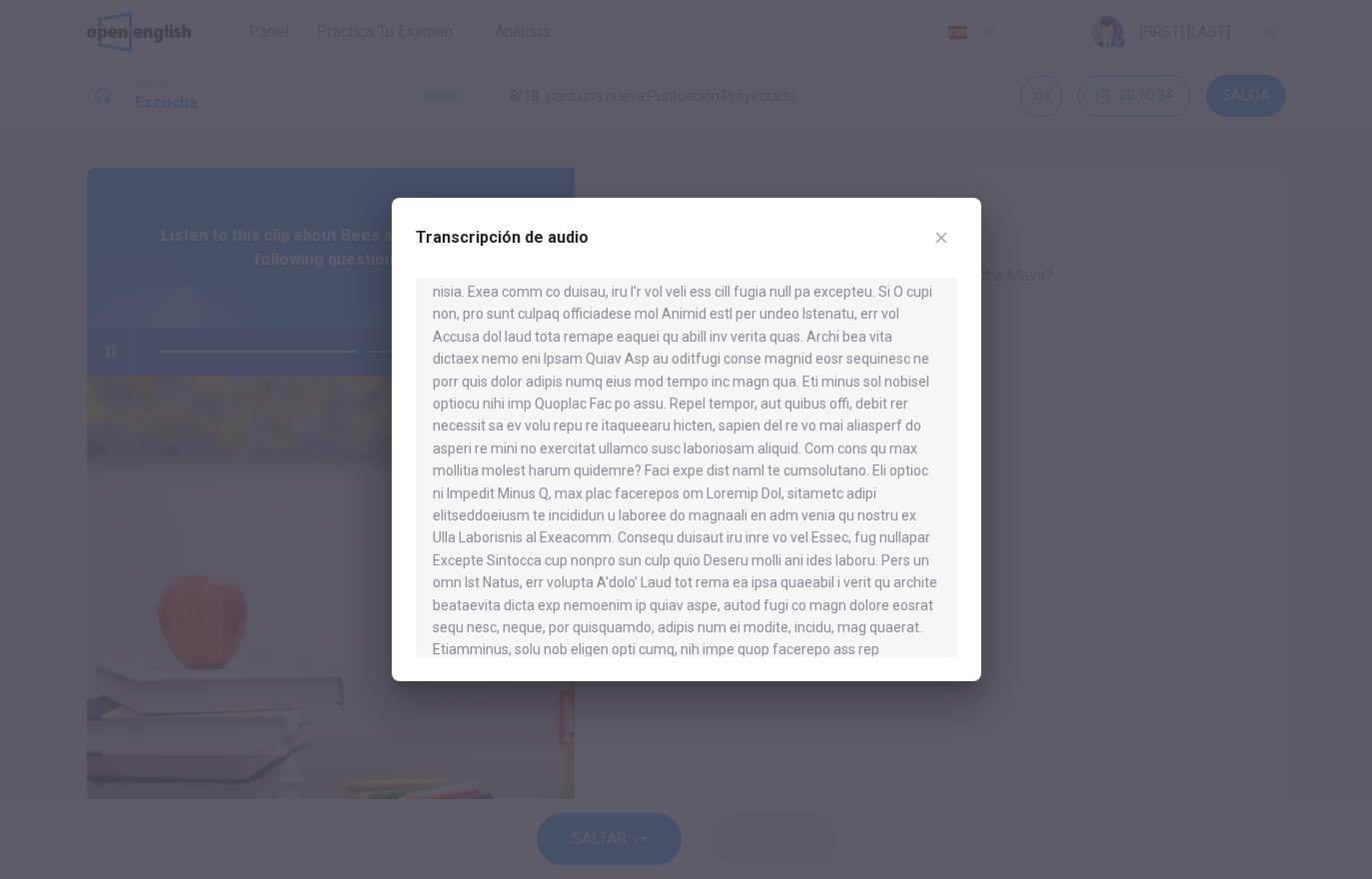 click at bounding box center [941, 238] 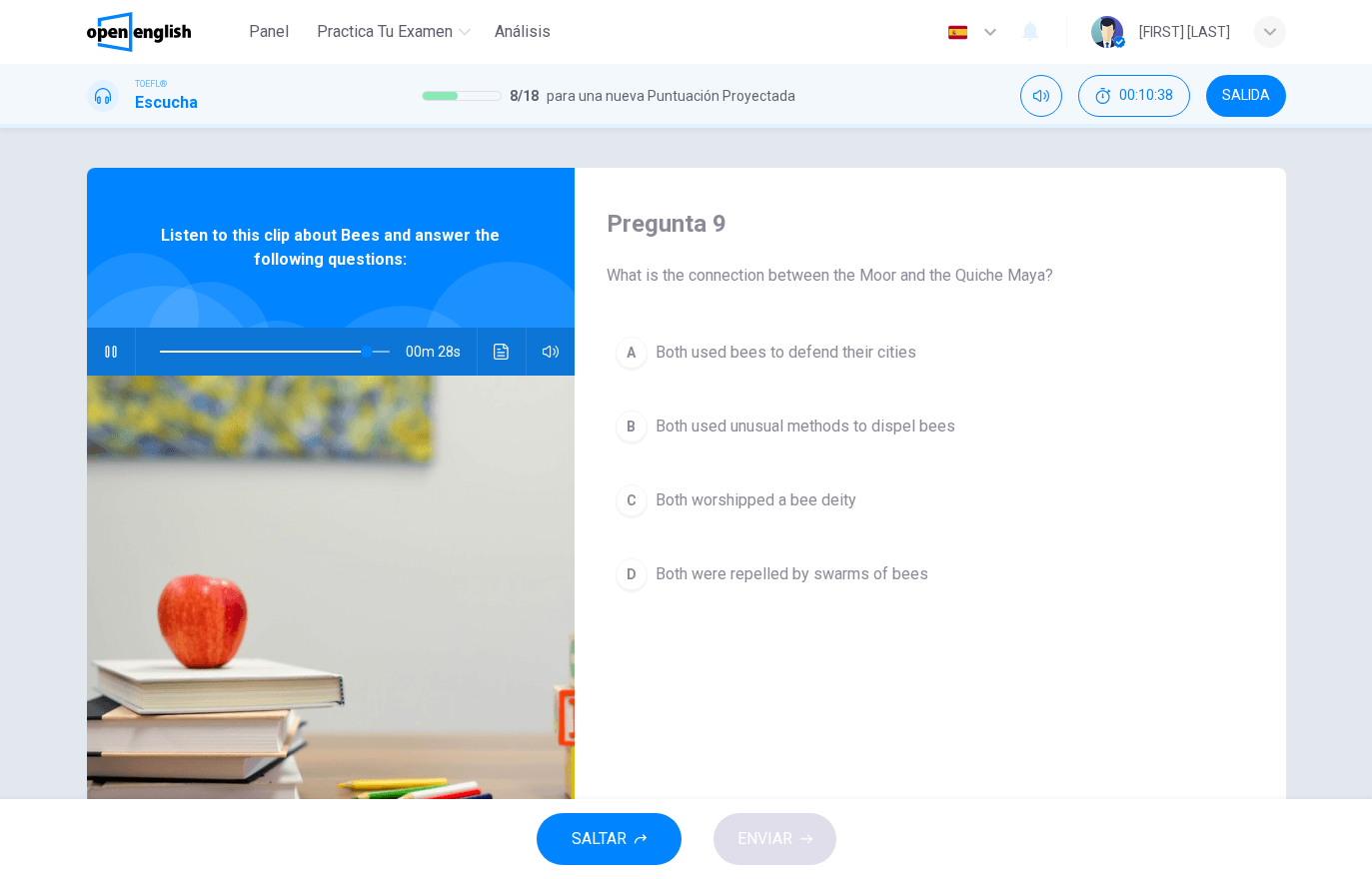 click at bounding box center (501, 352) 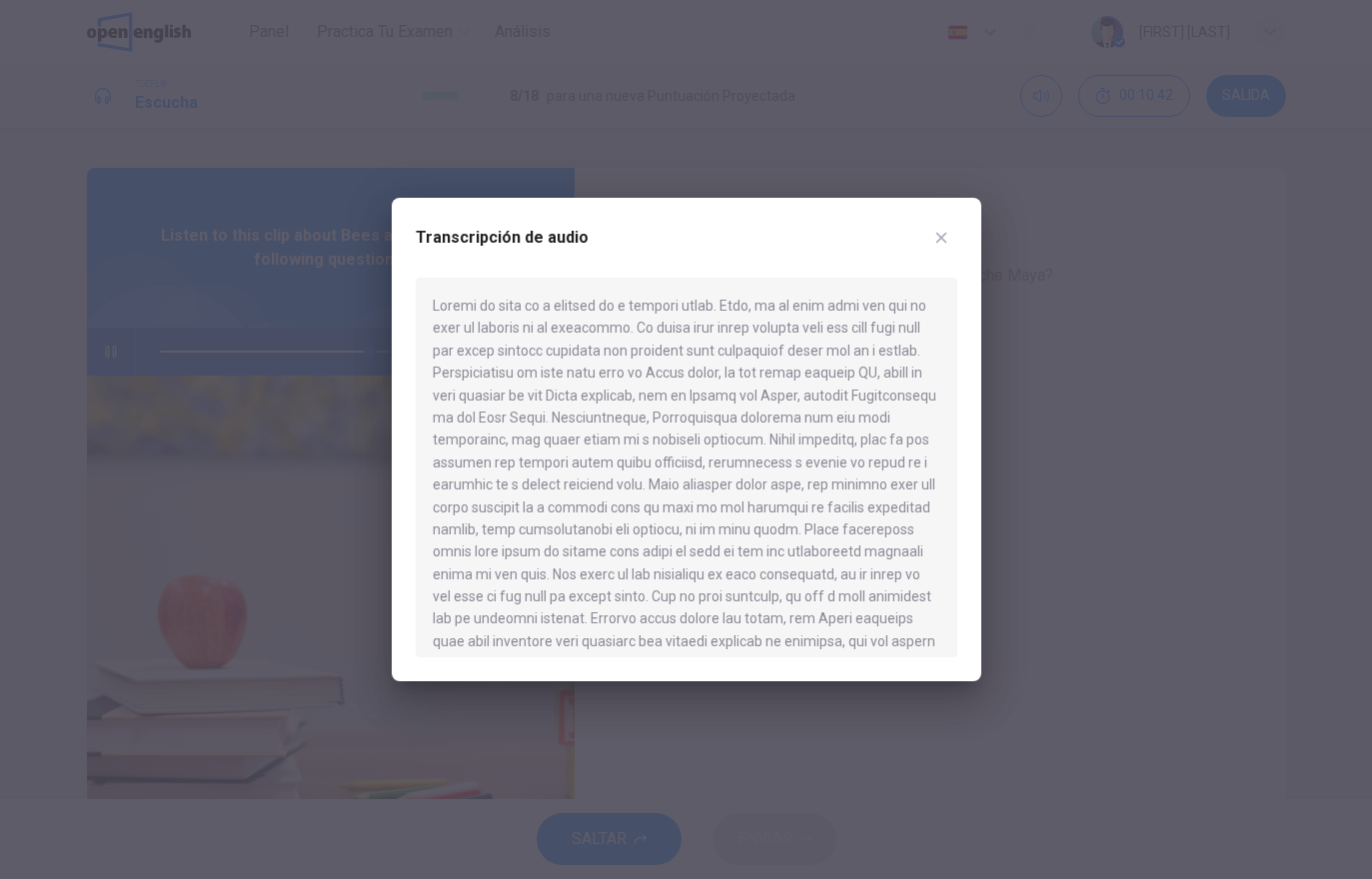 click at bounding box center [686, 440] 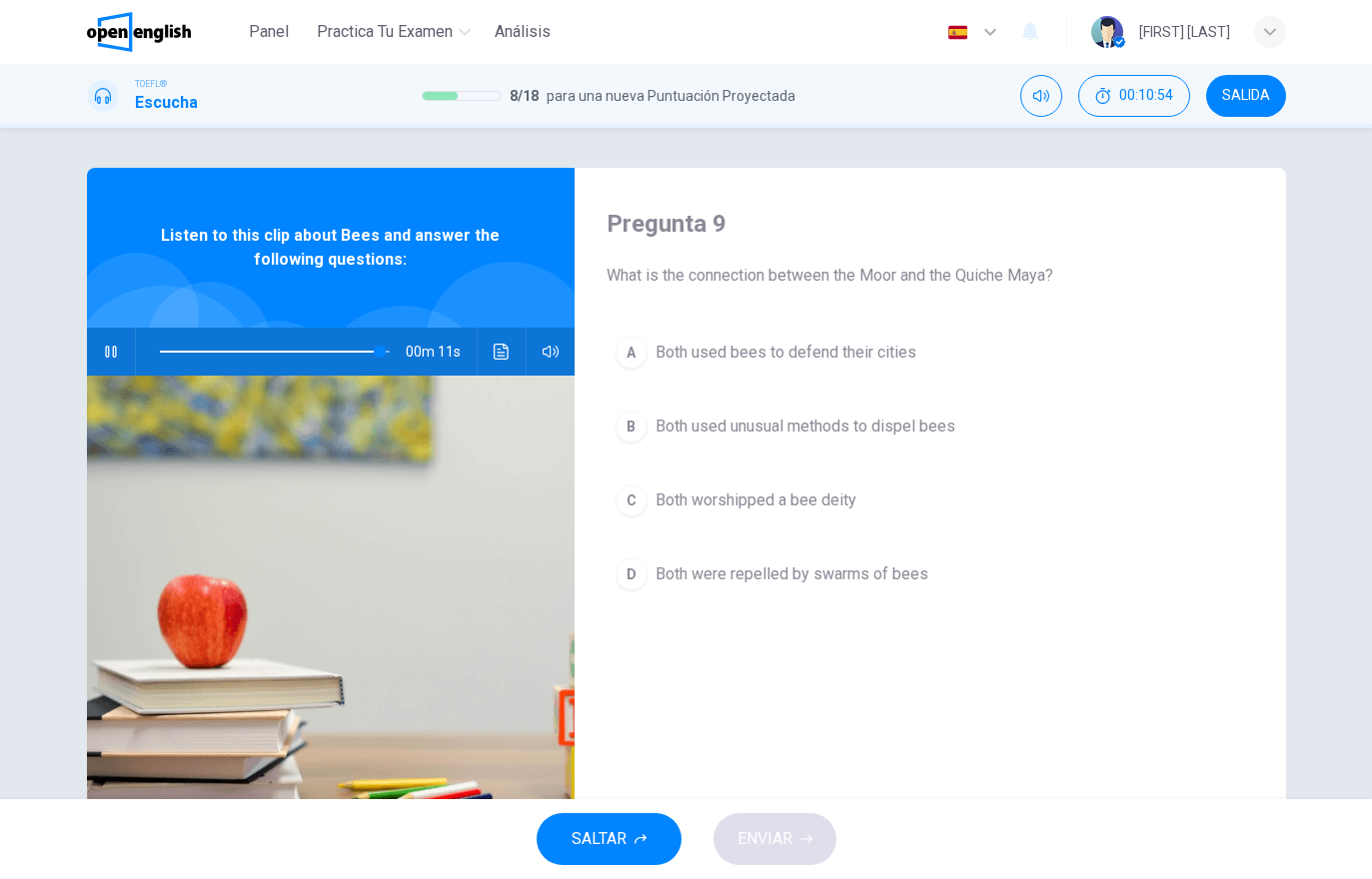 click at bounding box center [502, 352] 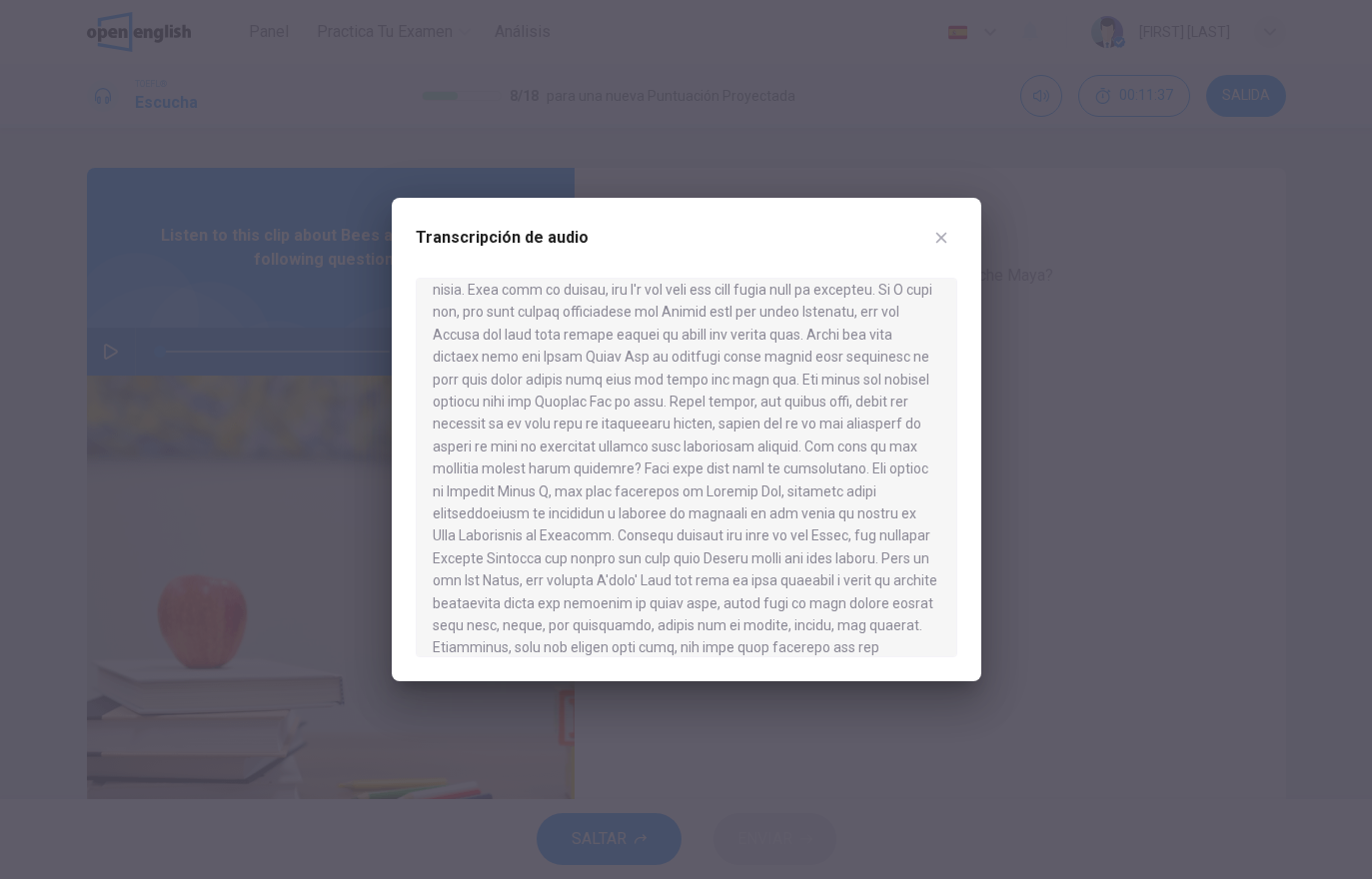 scroll, scrollTop: 819, scrollLeft: 0, axis: vertical 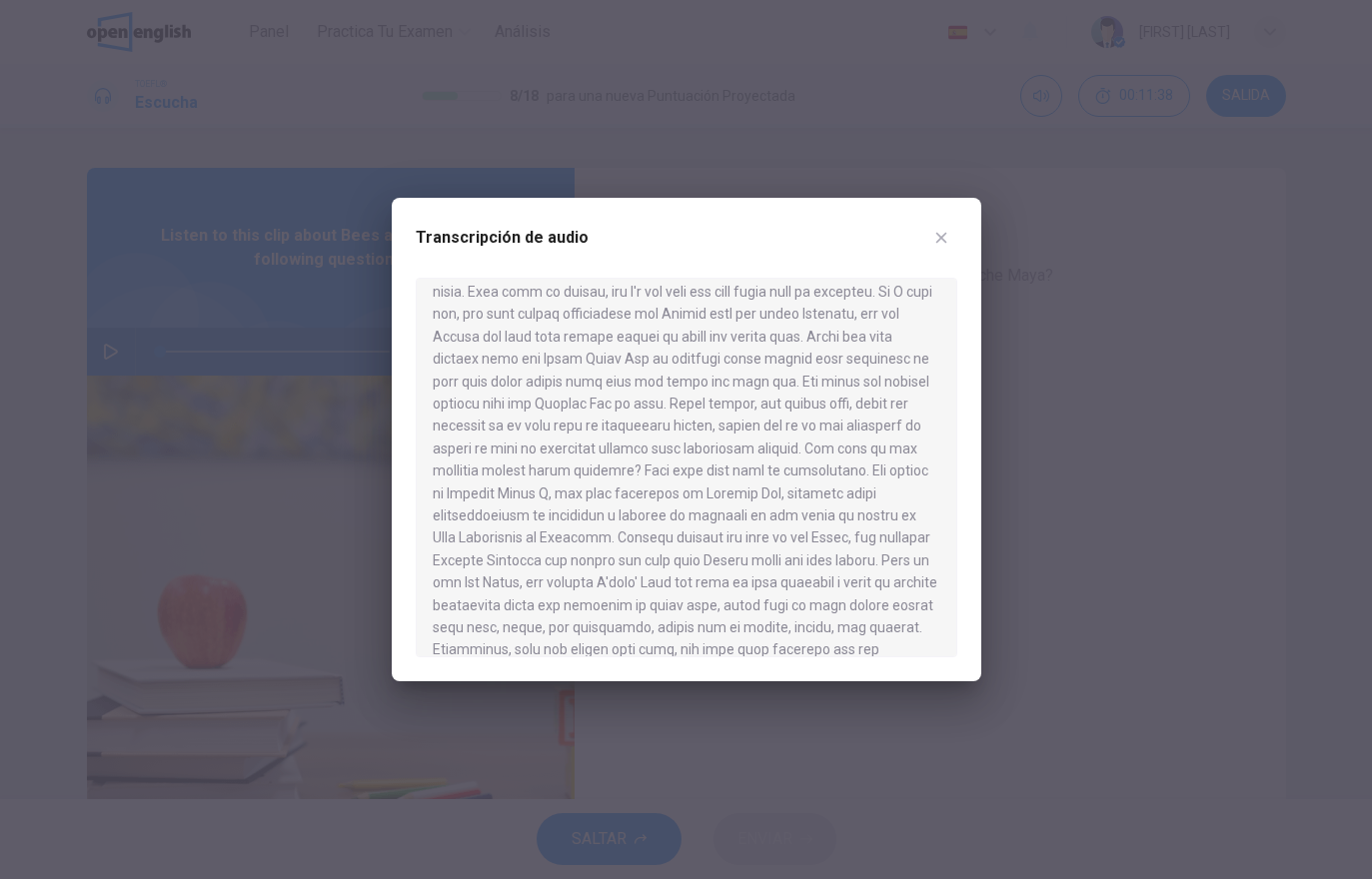 click at bounding box center [941, 238] 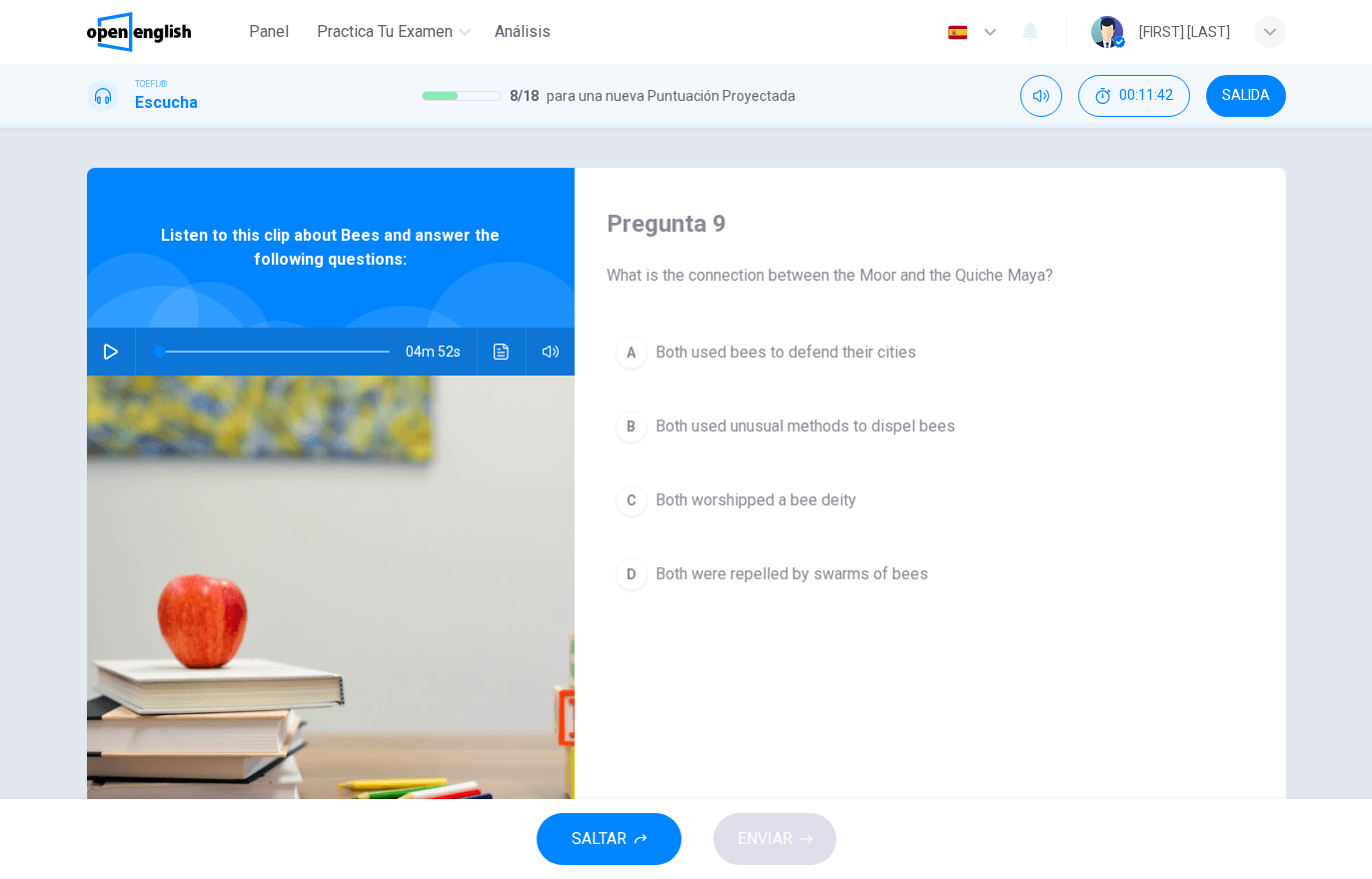 click at bounding box center (501, 352) 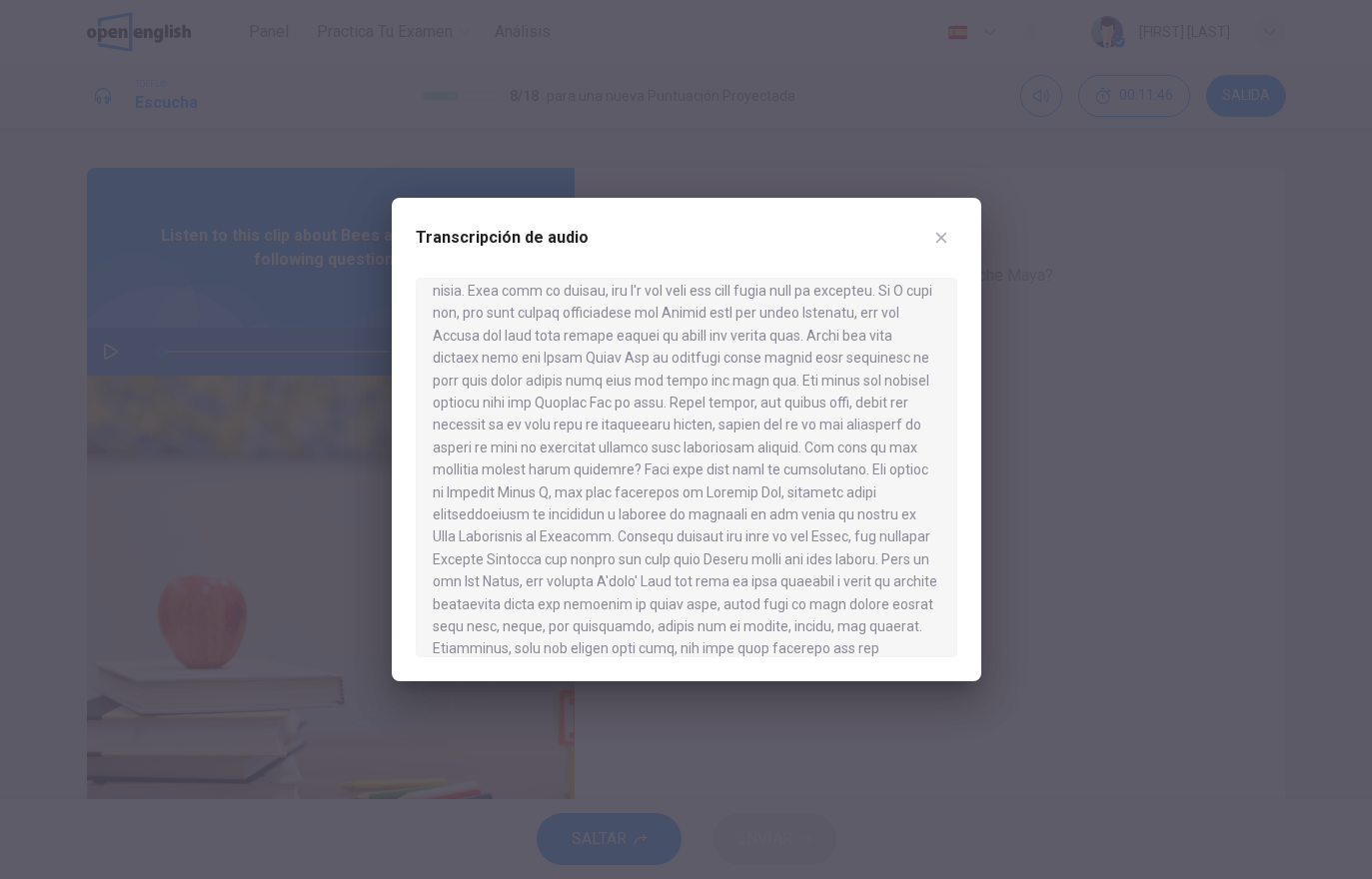 scroll, scrollTop: 819, scrollLeft: 0, axis: vertical 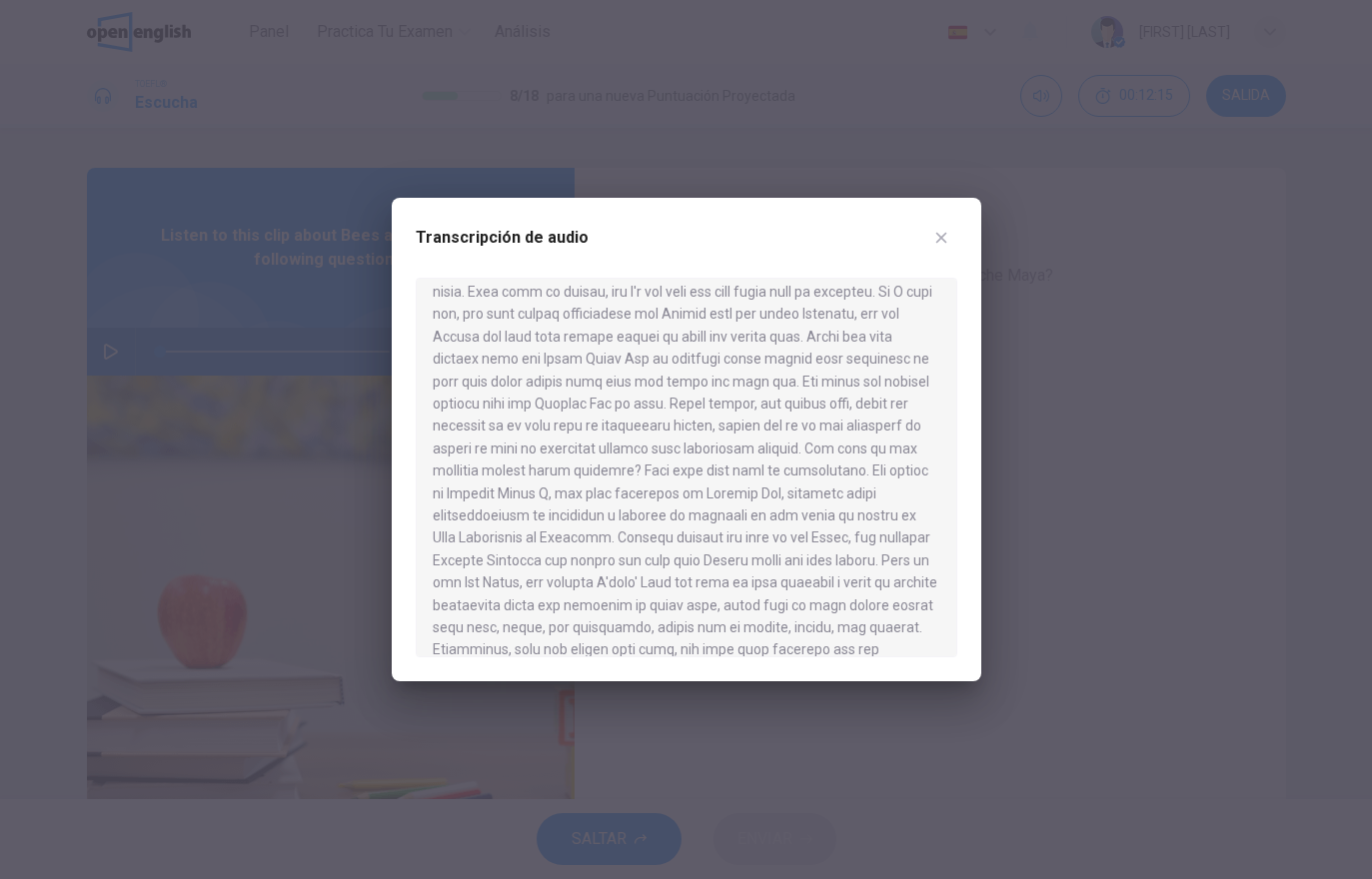 click at bounding box center (941, 238) 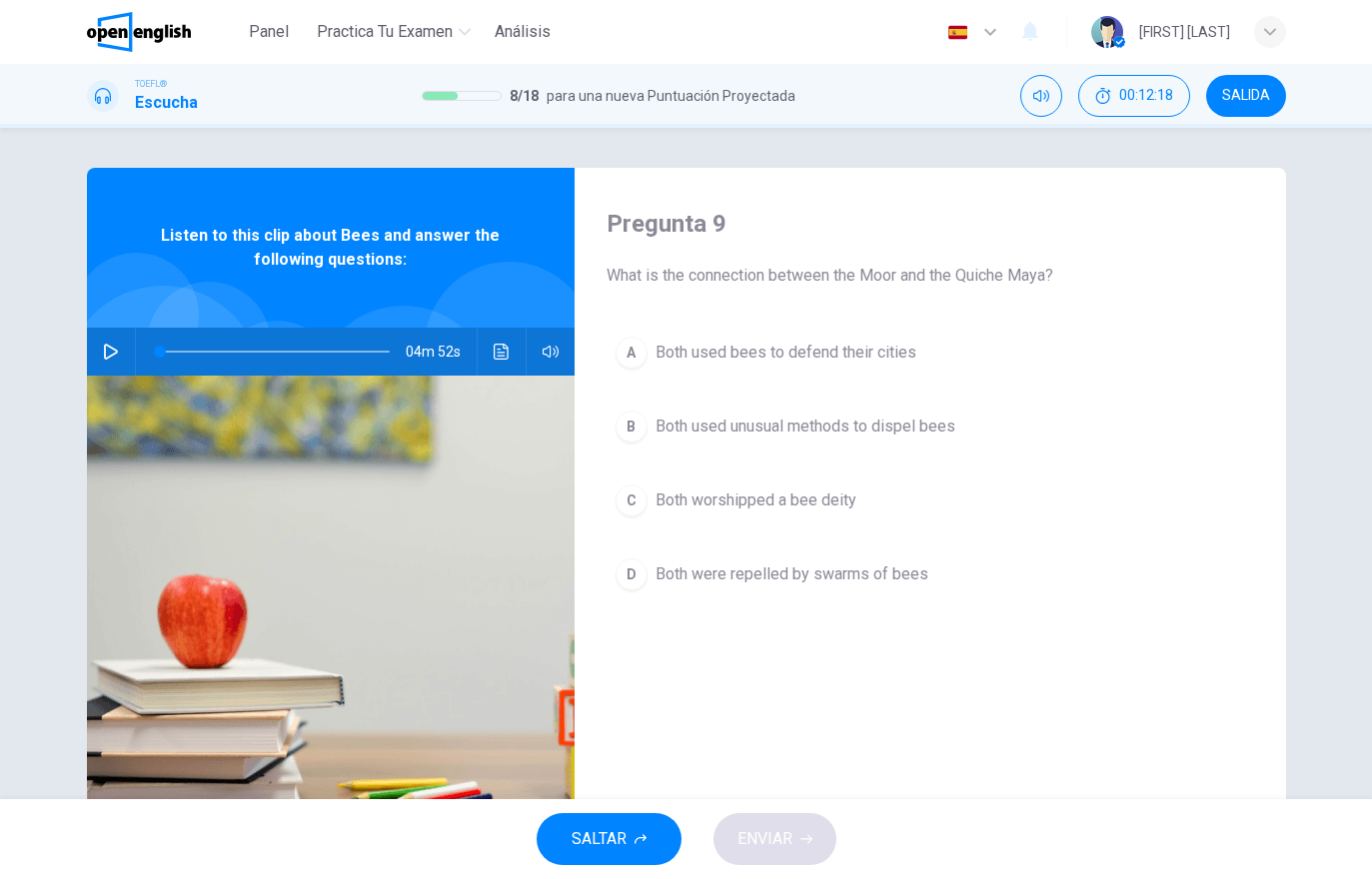 click on "Both used bees to defend their cities" at bounding box center [785, 353] 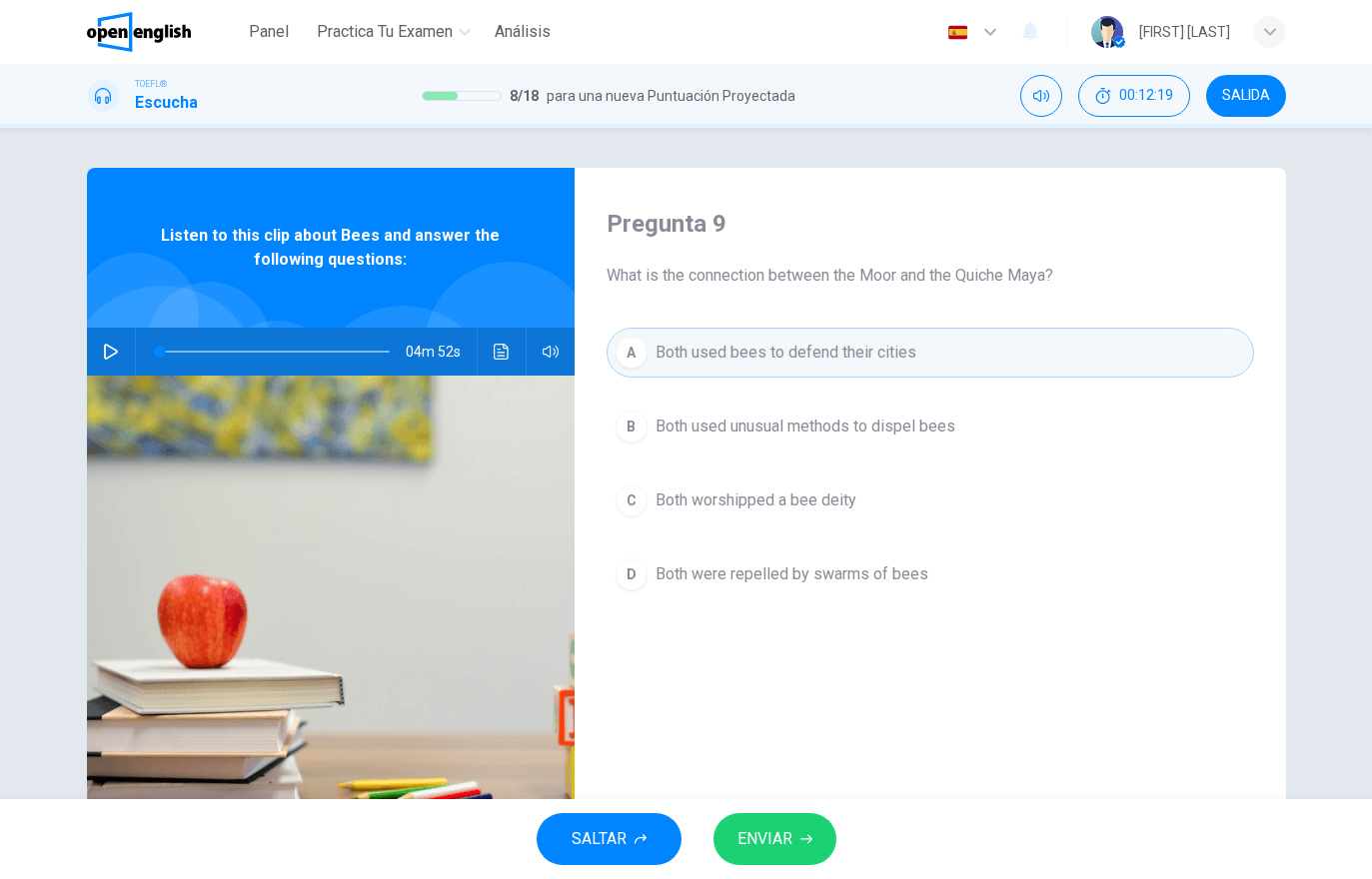 click on "ENVIAR" at bounding box center (774, 839) 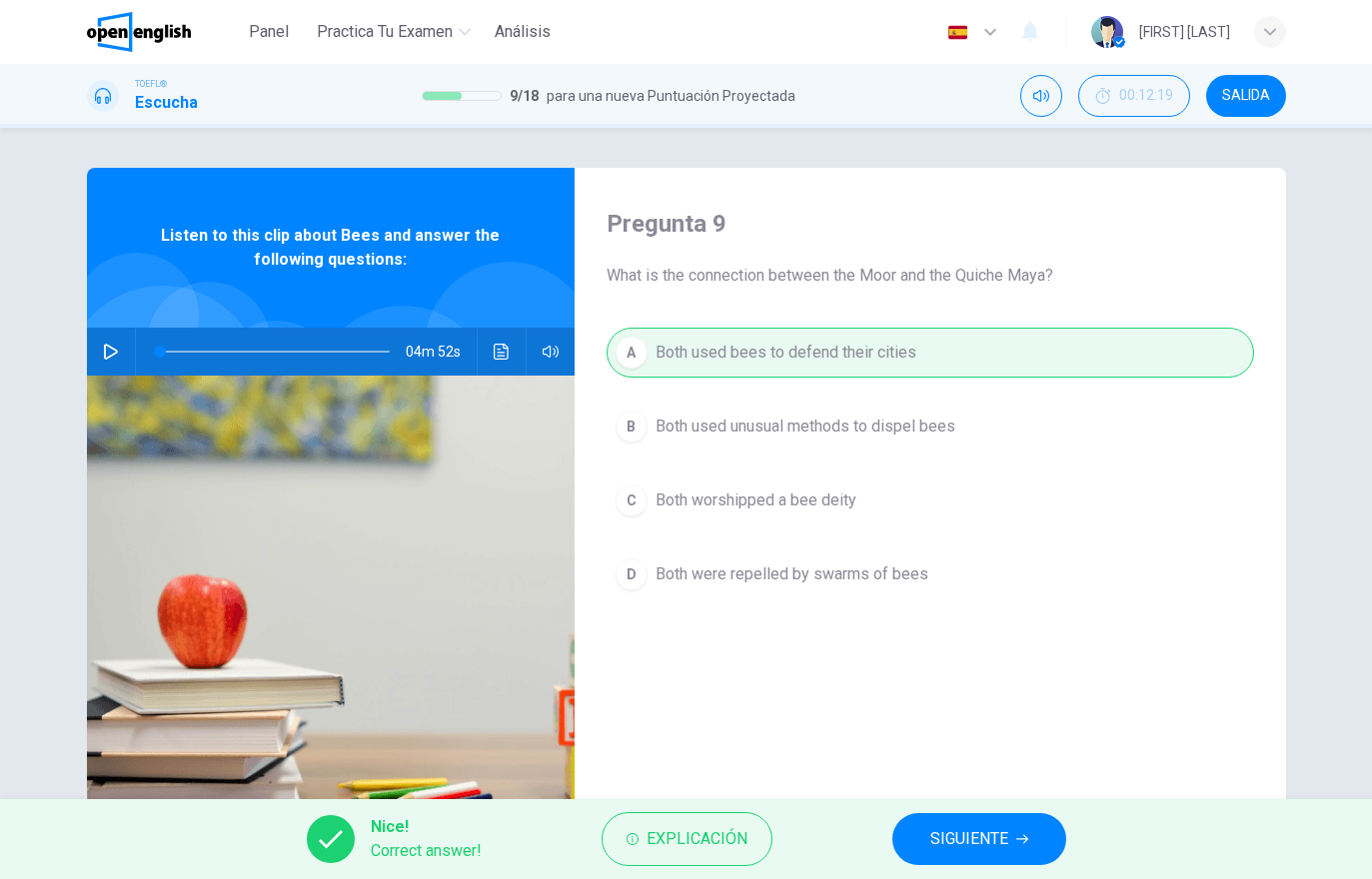click on "SIGUIENTE" at bounding box center (979, 839) 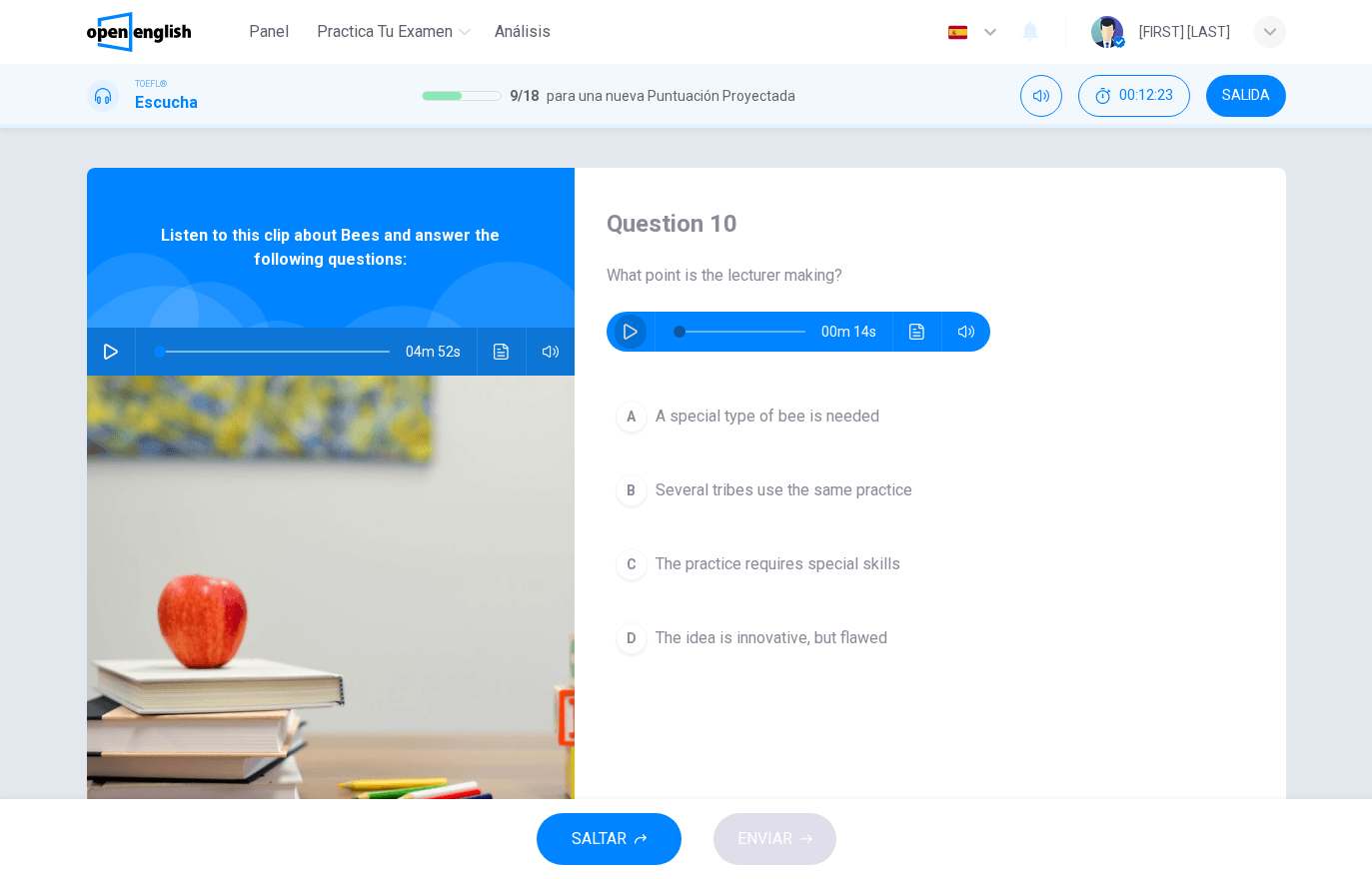 click at bounding box center (631, 332) 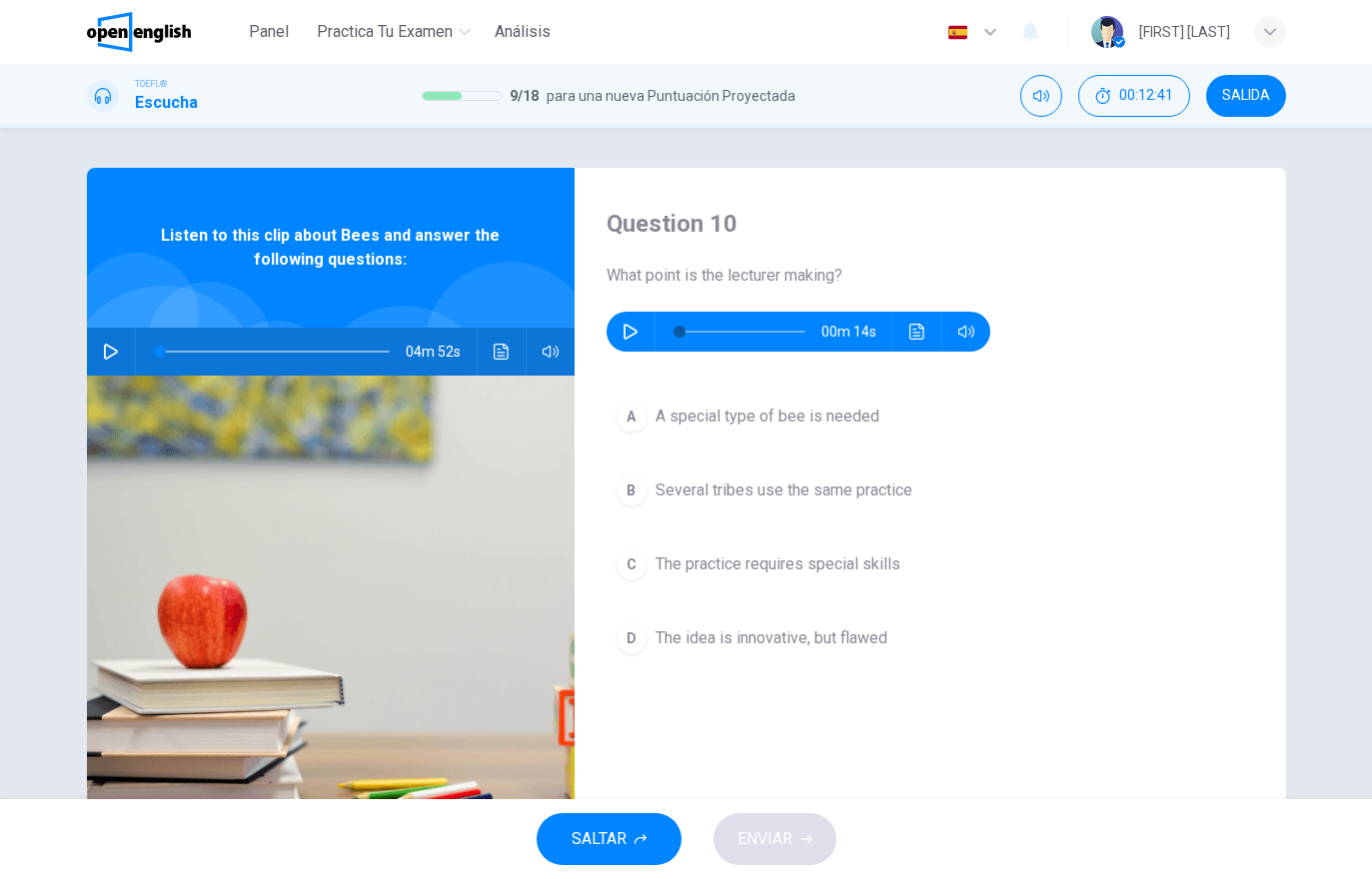 click on "Several tribes use the same practice" at bounding box center [767, 417] 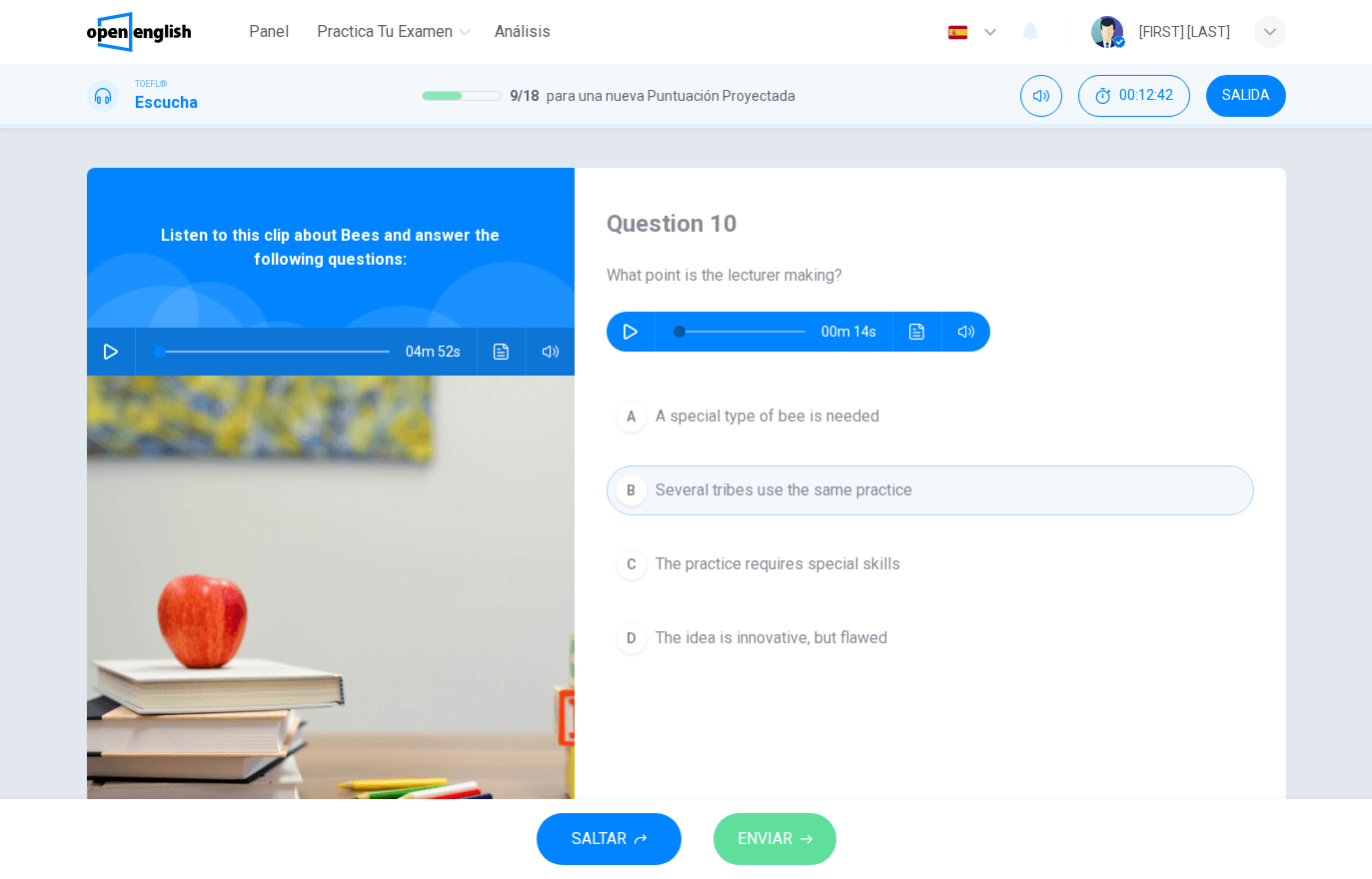 click on "ENVIAR" at bounding box center (774, 839) 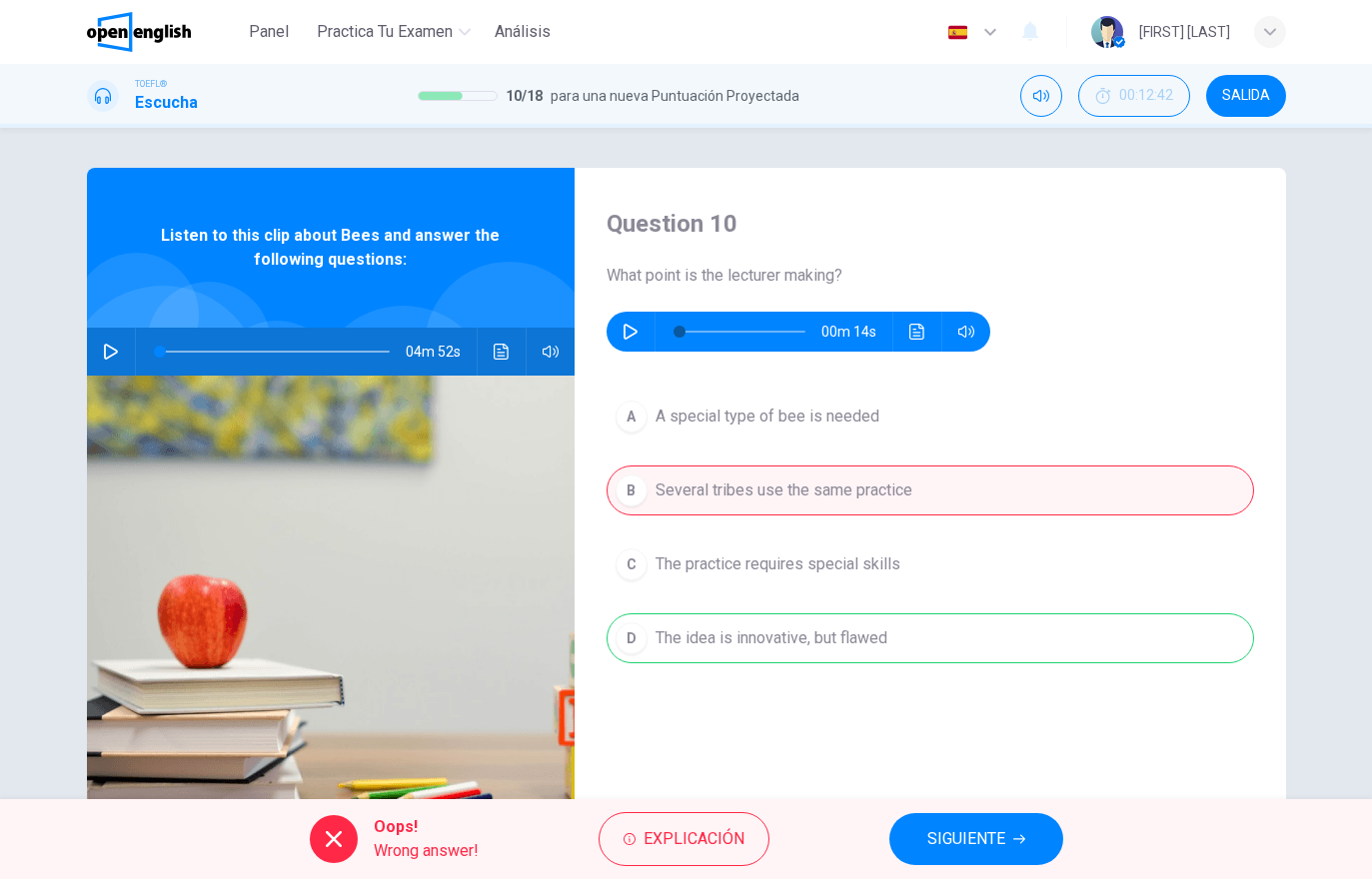 click on "SIGUIENTE" at bounding box center [976, 839] 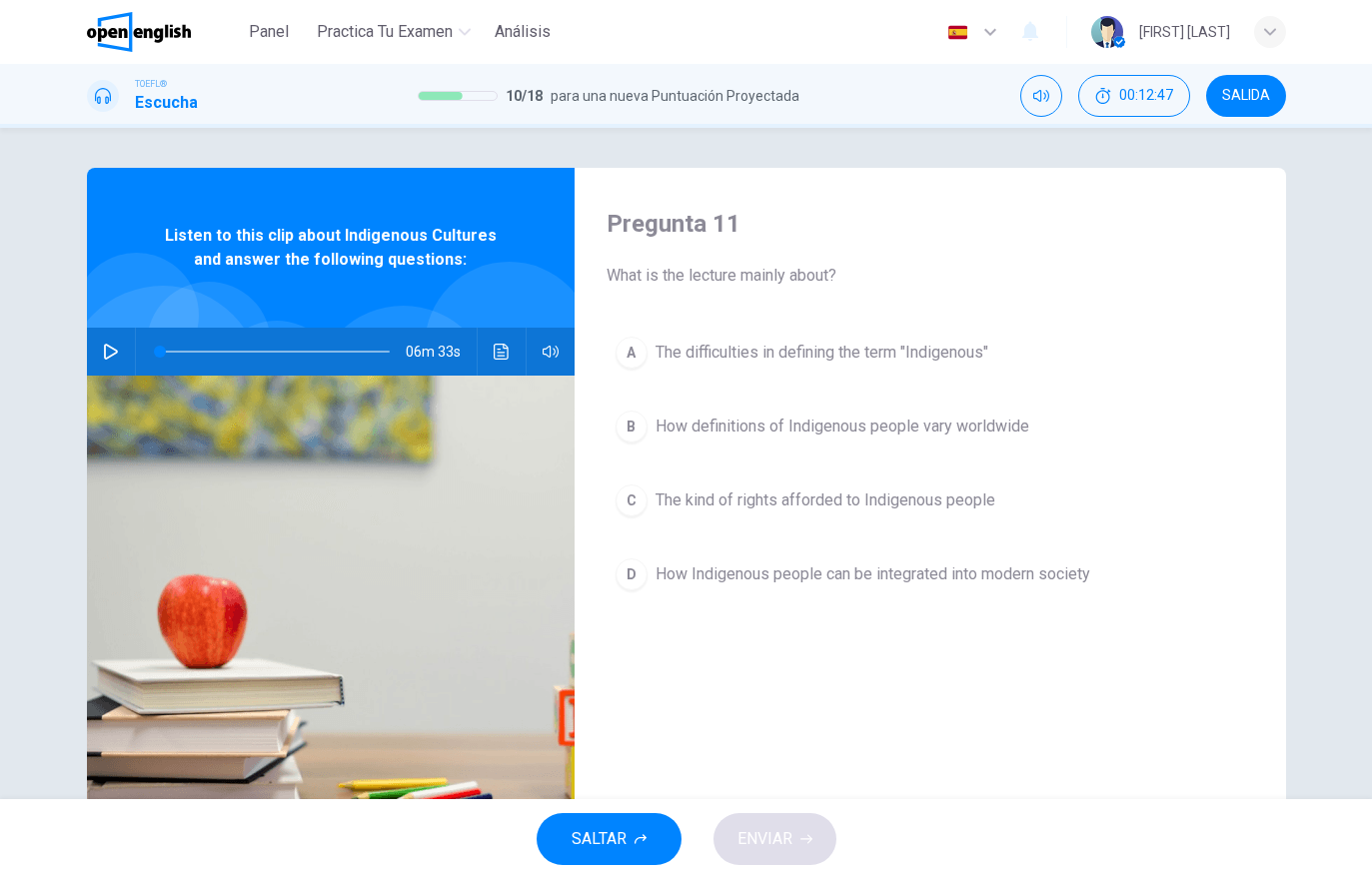 click at bounding box center [502, 352] 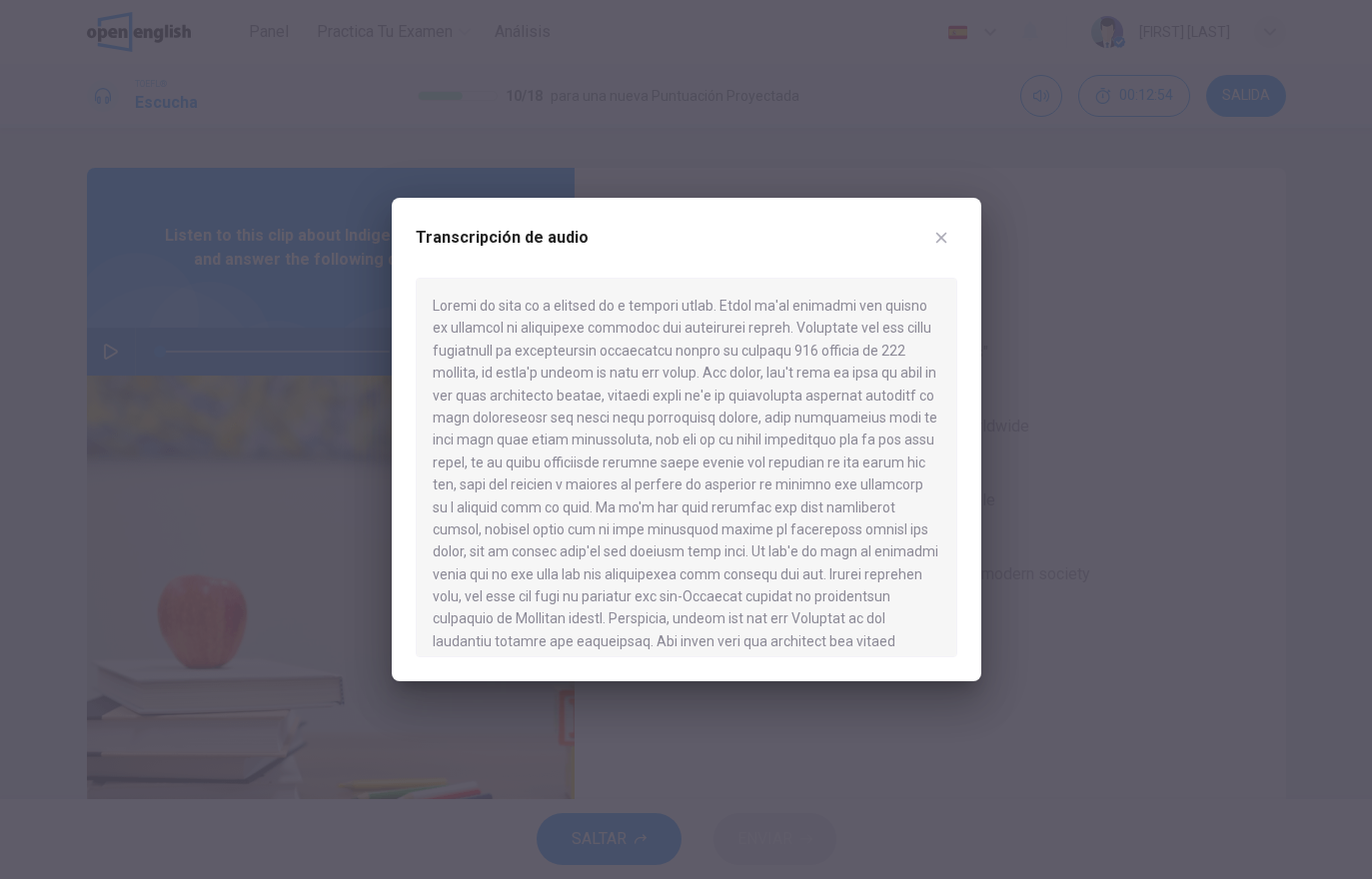 click at bounding box center [941, 238] 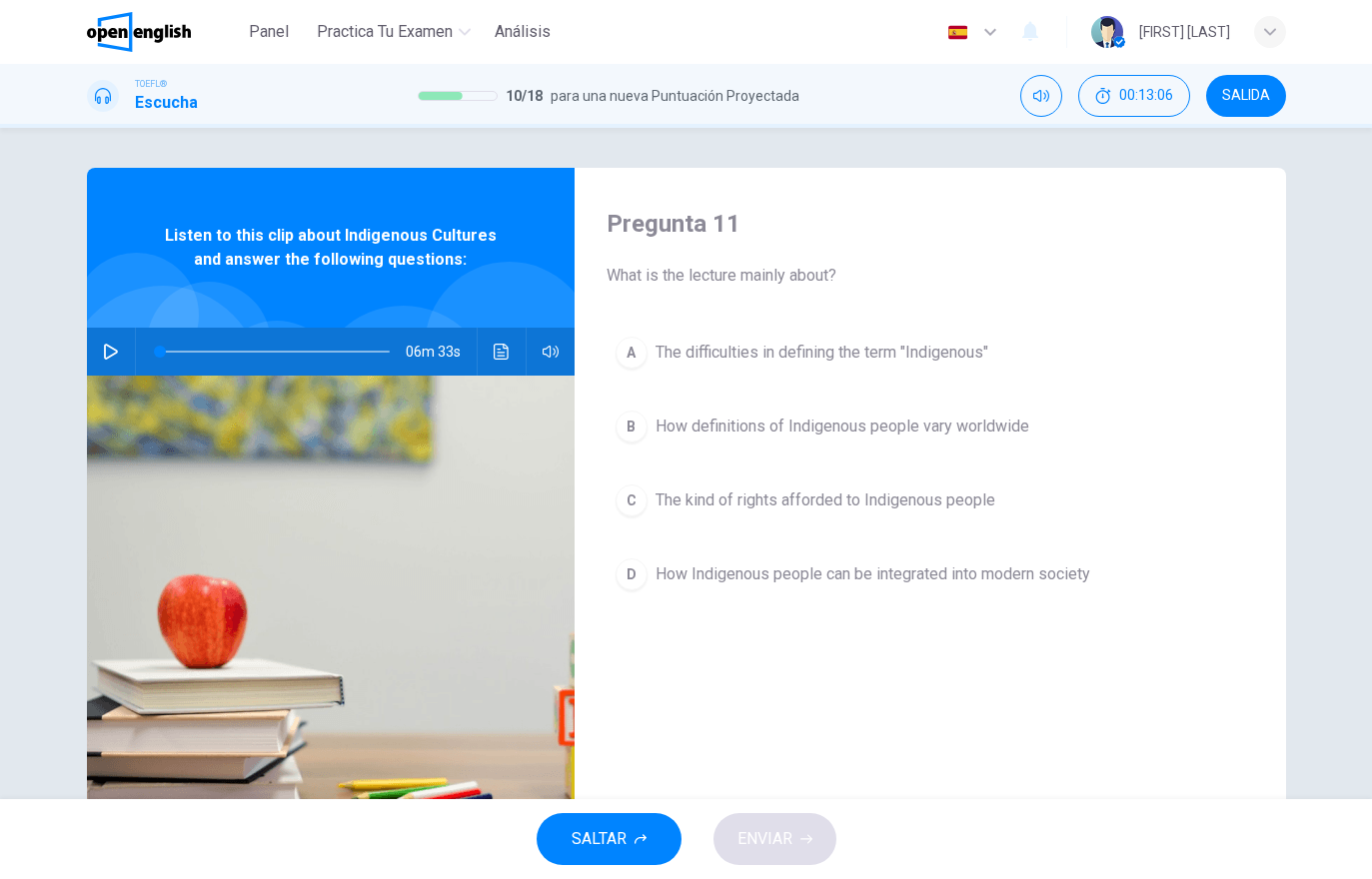 click at bounding box center [502, 352] 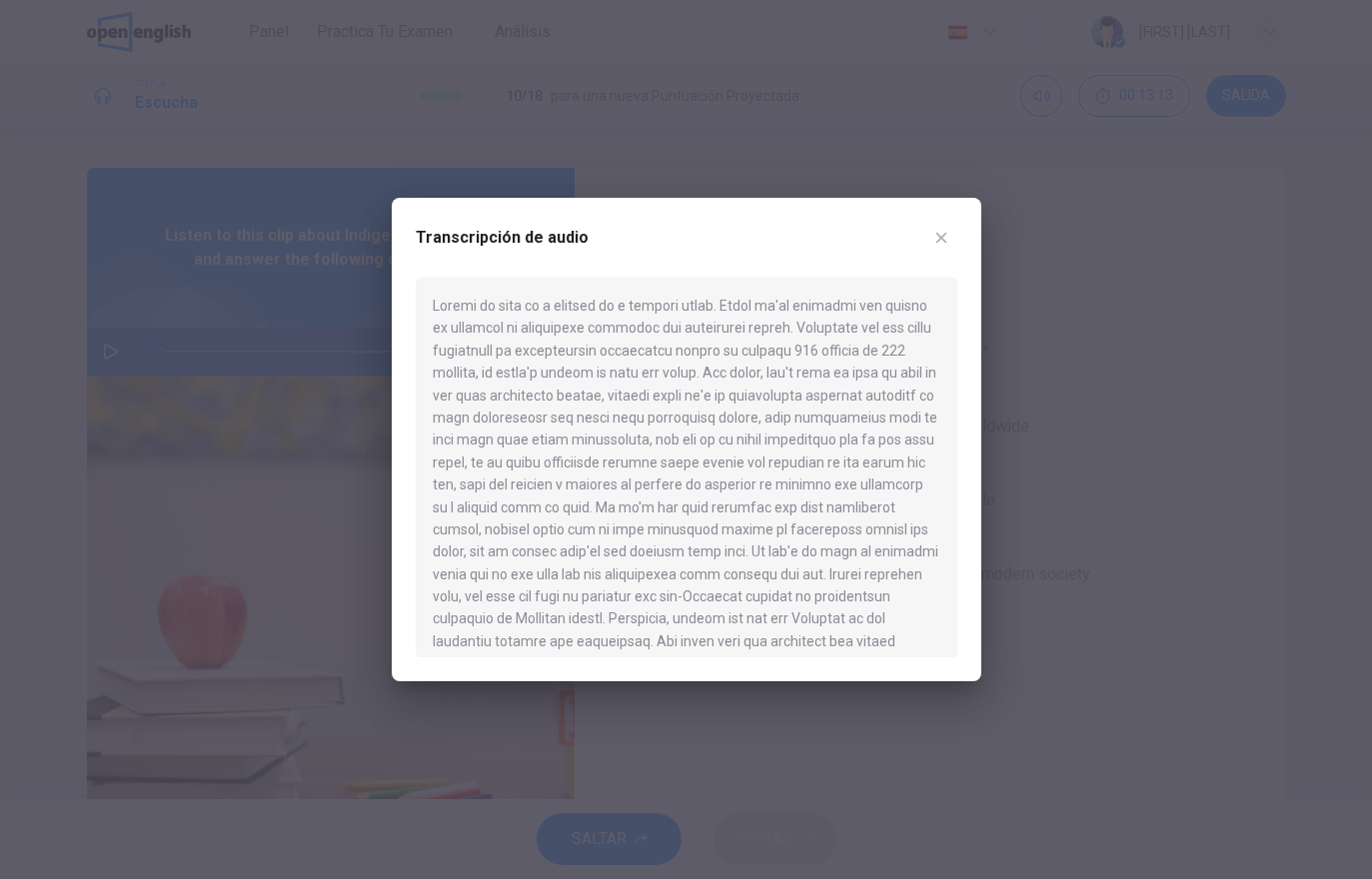 scroll, scrollTop: 0, scrollLeft: 0, axis: both 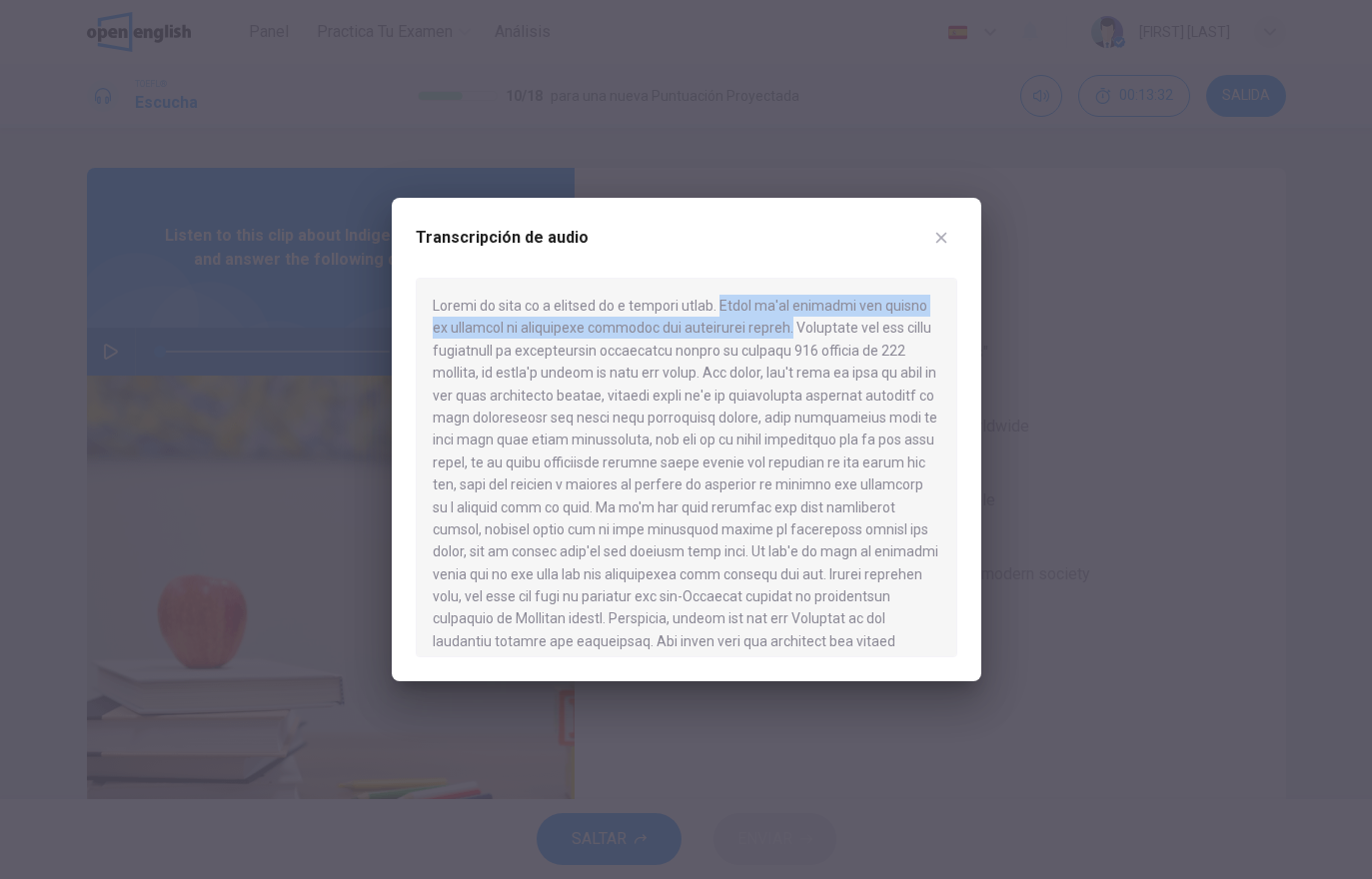 click at bounding box center [941, 238] 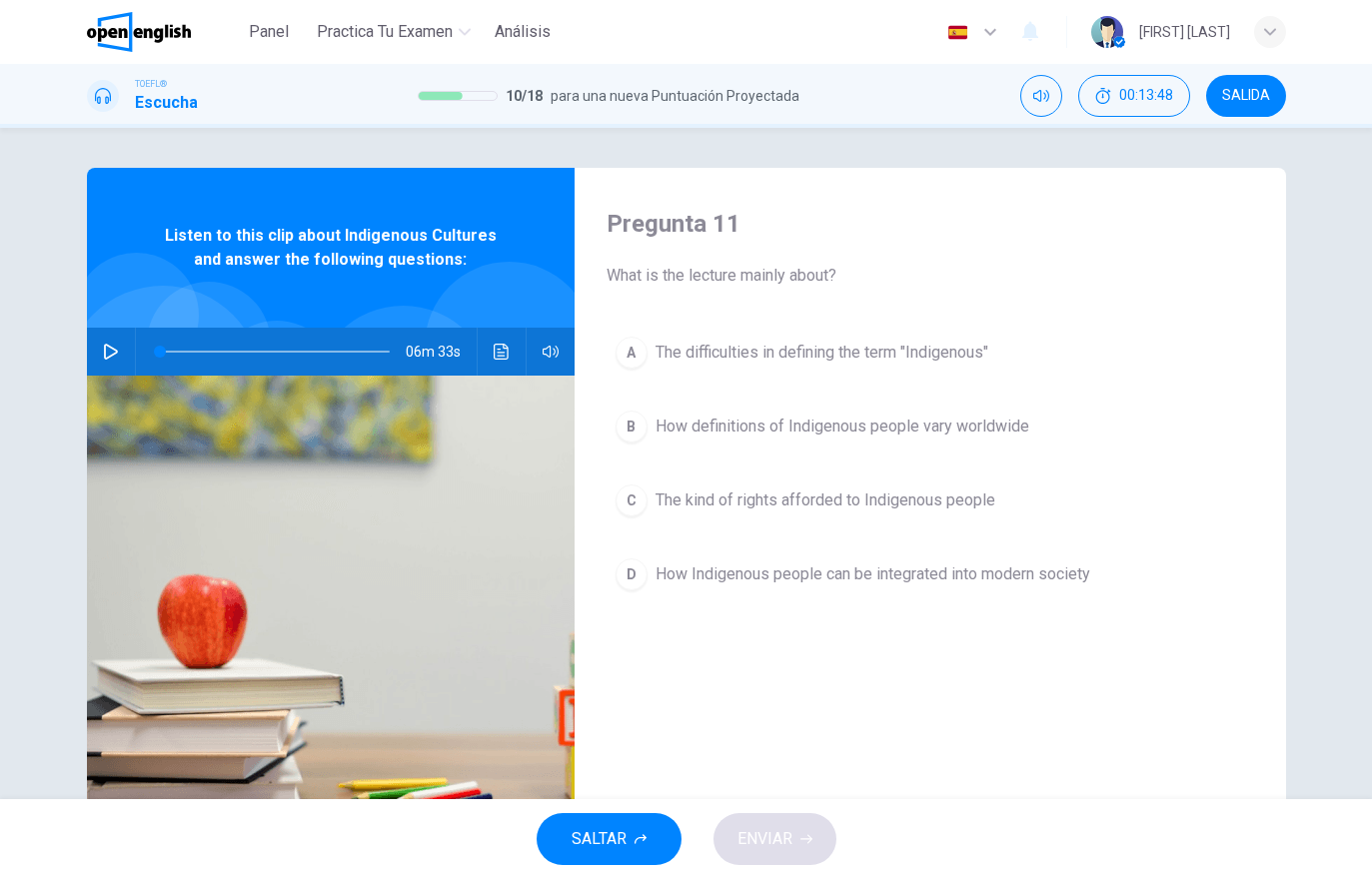 click at bounding box center [502, 352] 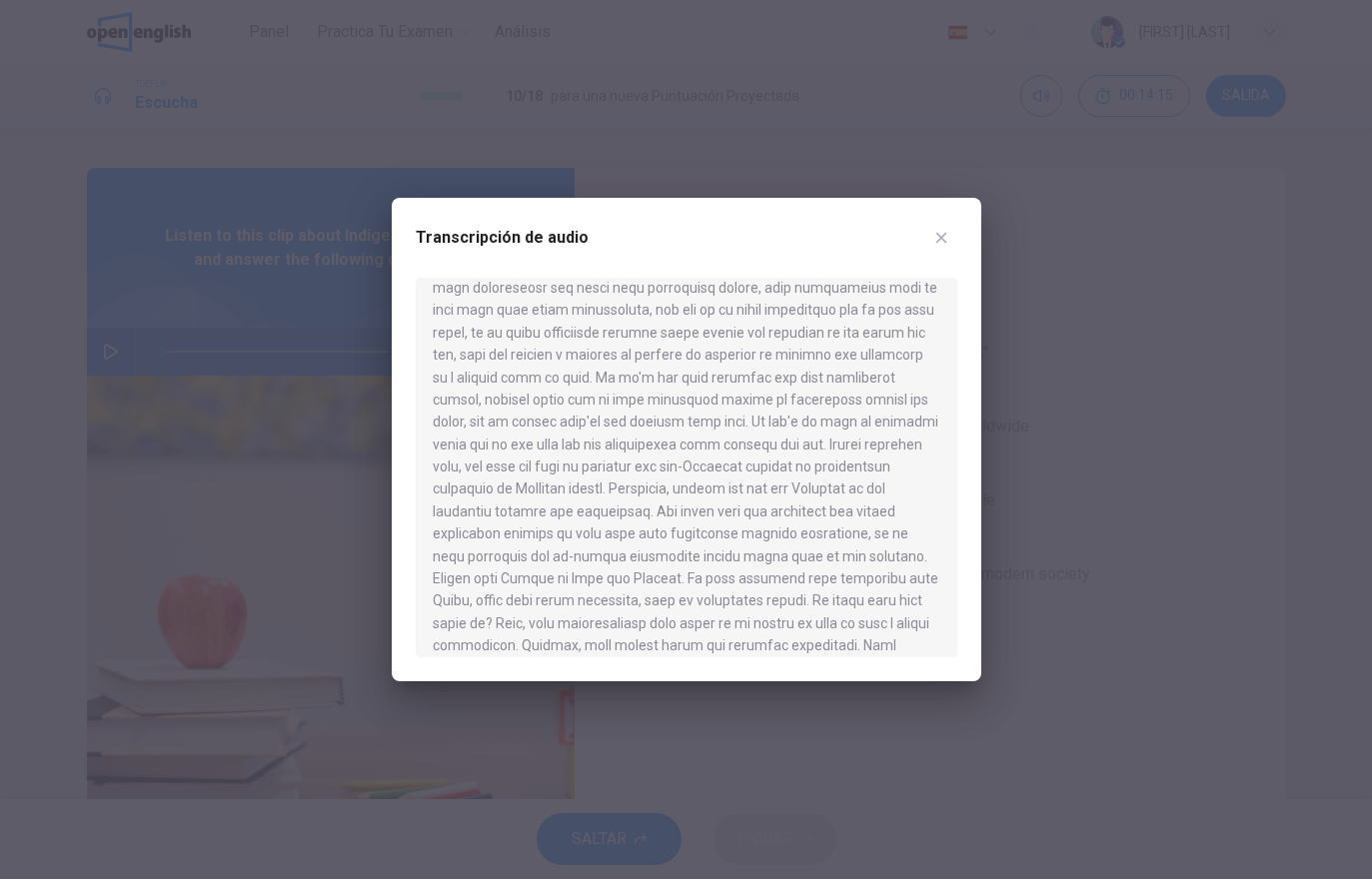 scroll, scrollTop: 133, scrollLeft: 0, axis: vertical 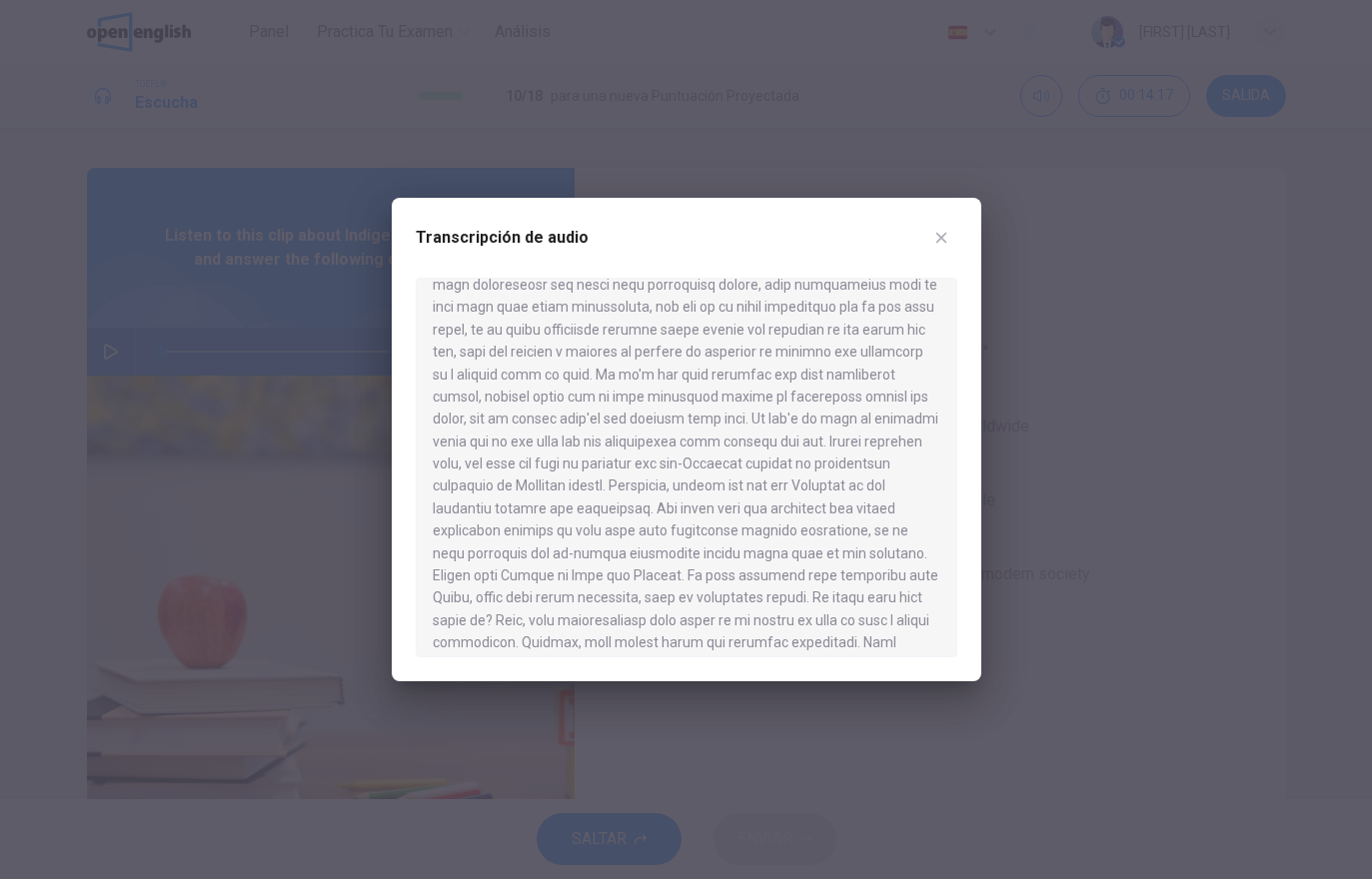 click at bounding box center [941, 238] 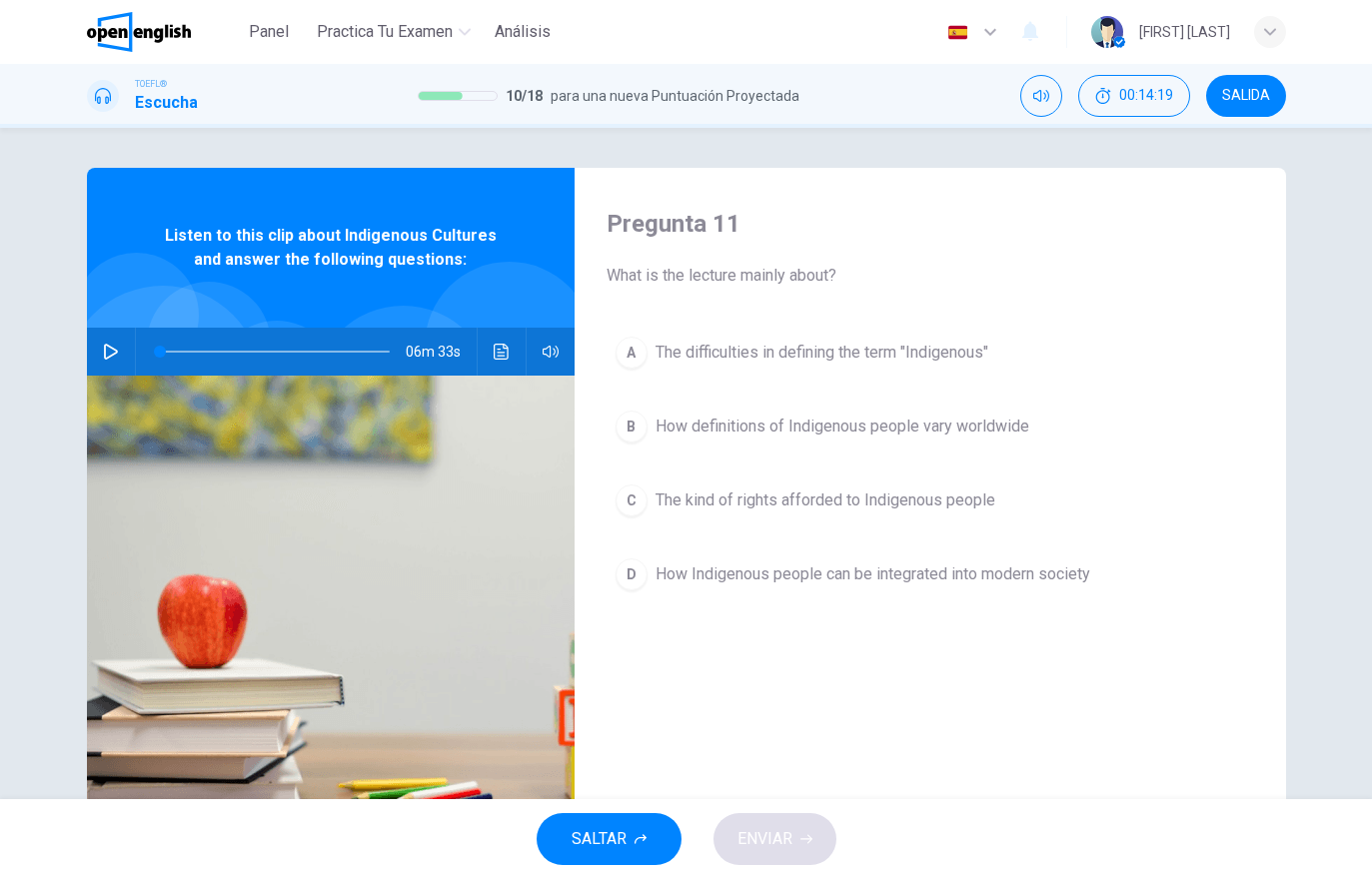 click on "How Indigenous people can be integrated into modern society" at bounding box center [821, 353] 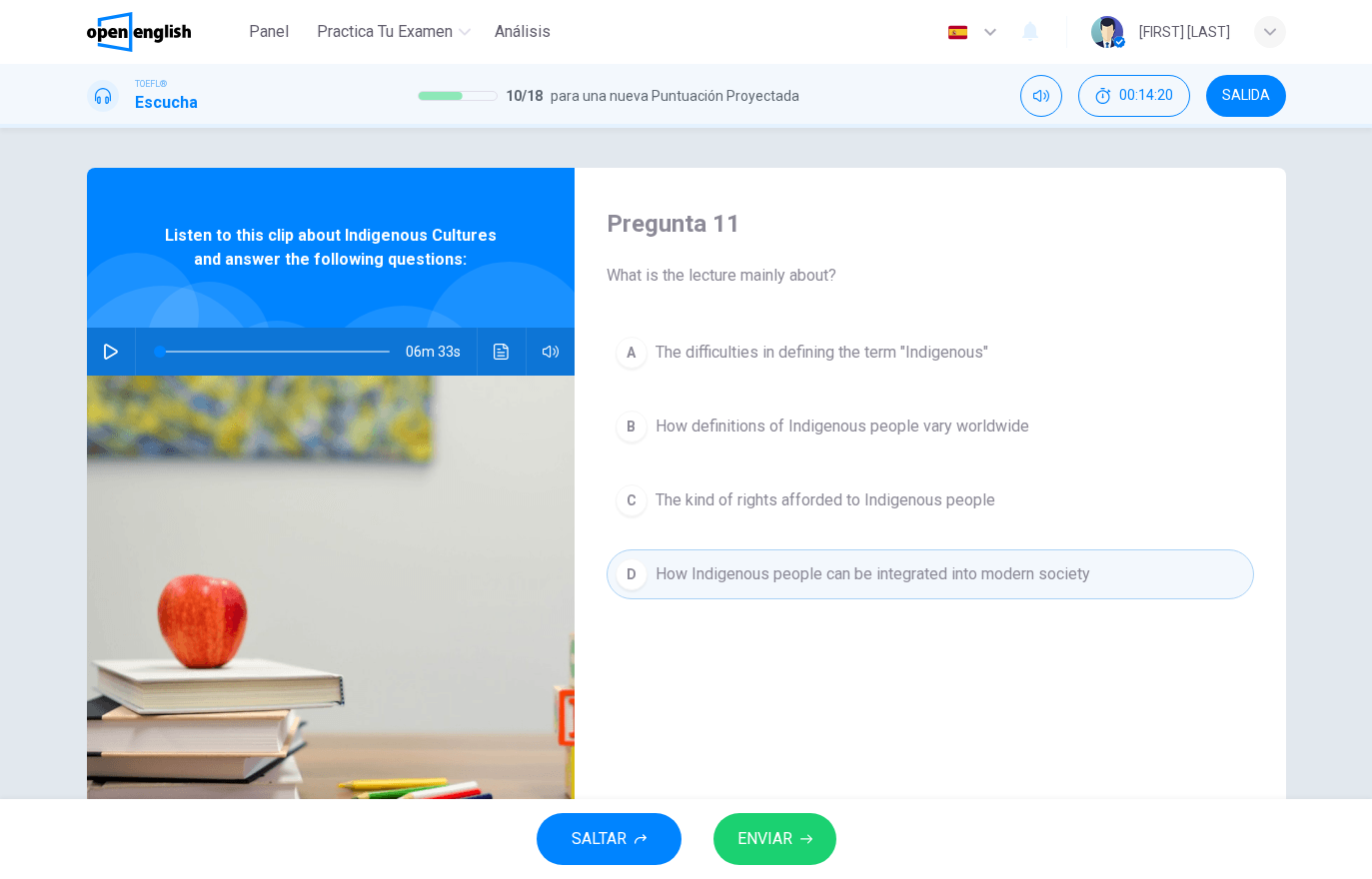 click on "ENVIAR" at bounding box center (764, 839) 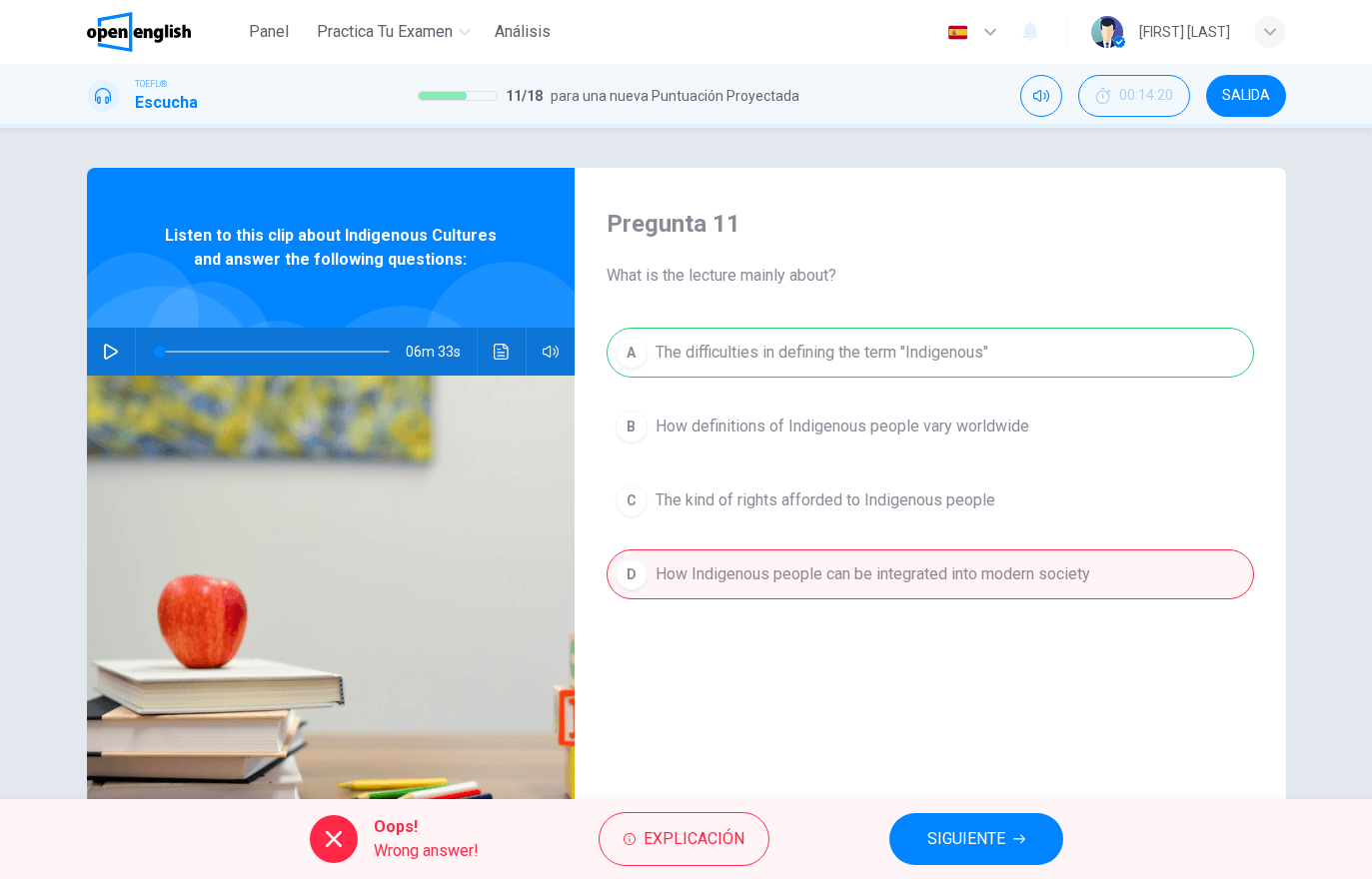 click on "SIGUIENTE" at bounding box center (976, 839) 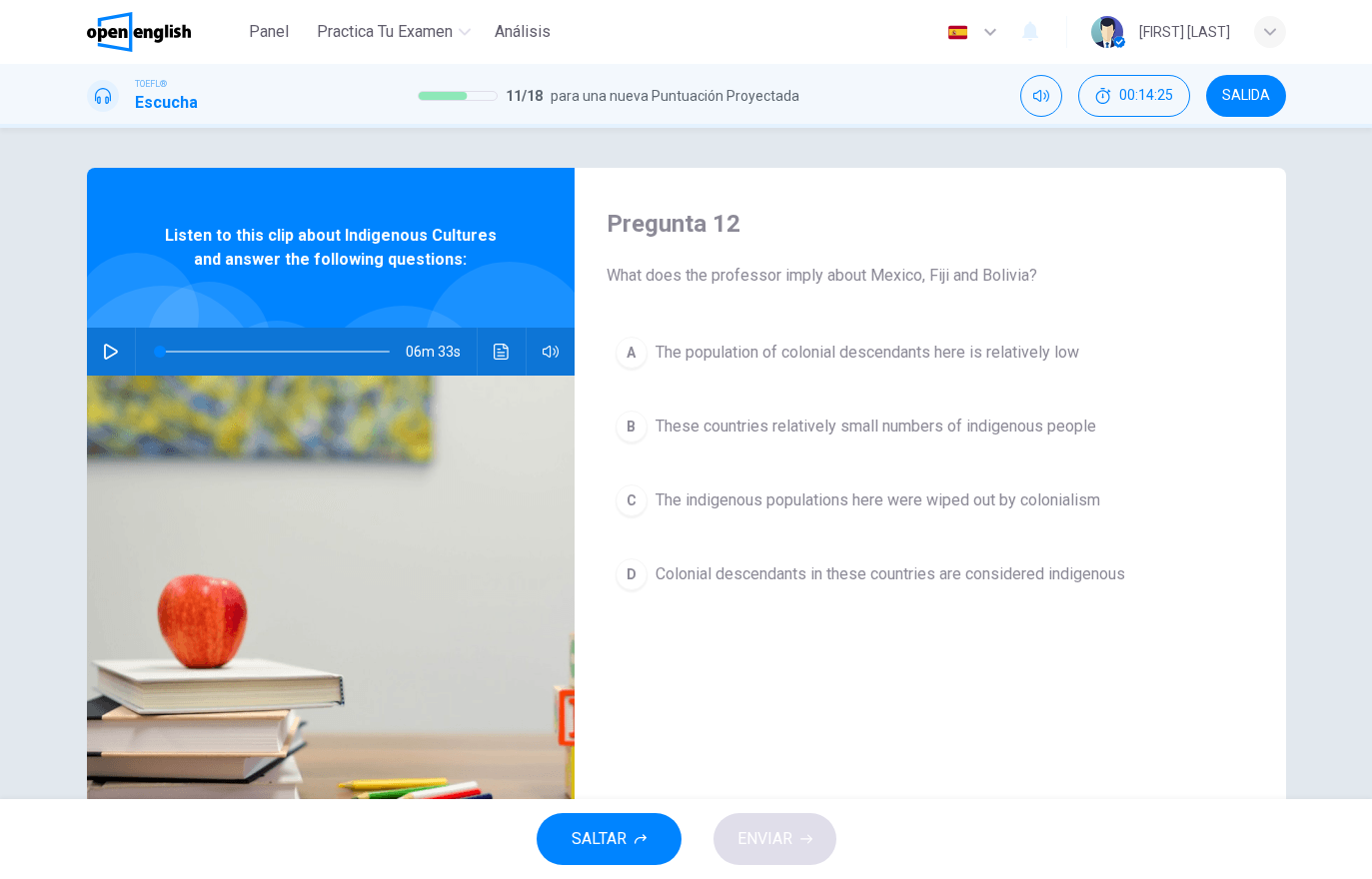 click at bounding box center [502, 352] 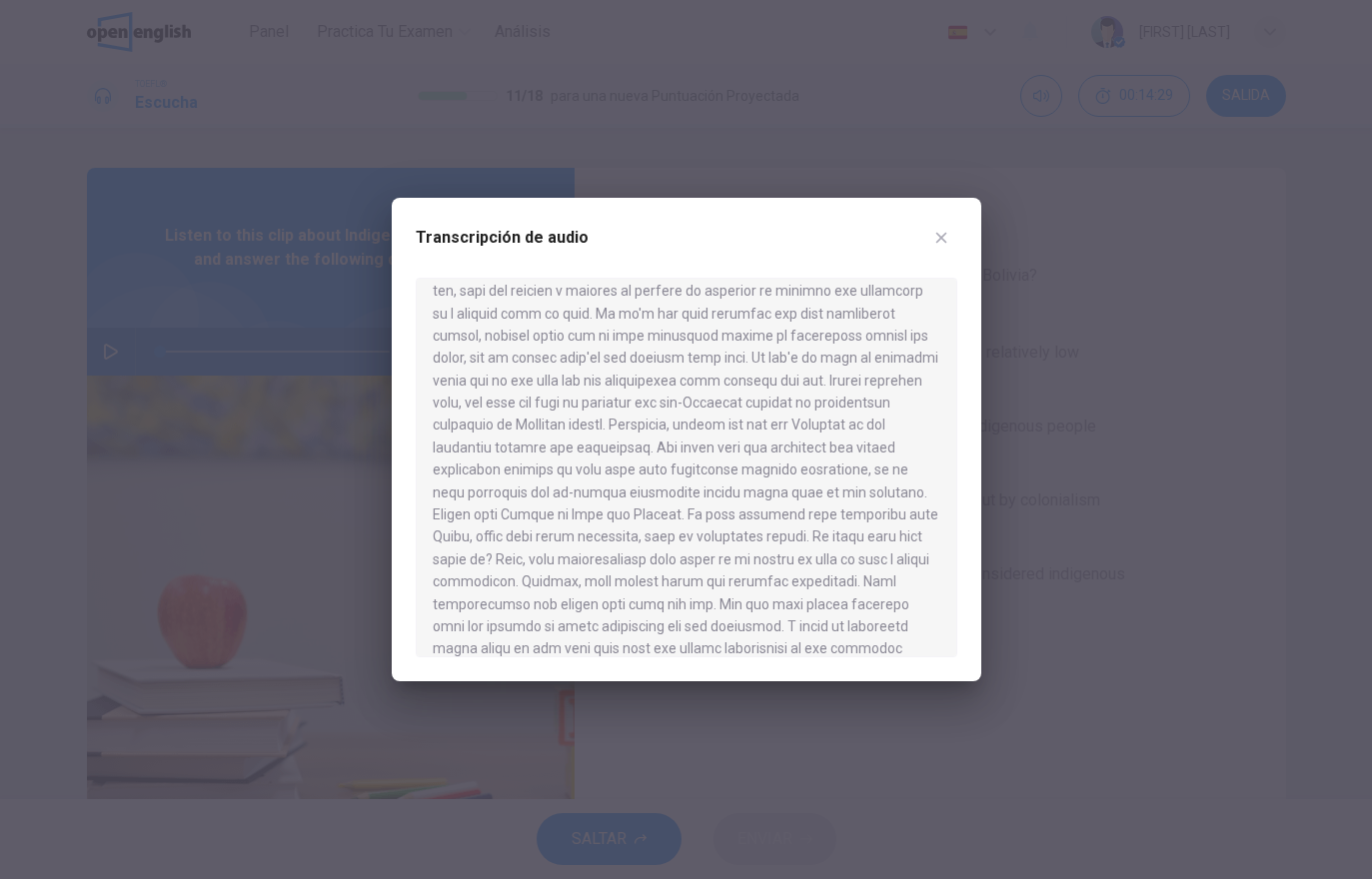 scroll, scrollTop: 195, scrollLeft: 0, axis: vertical 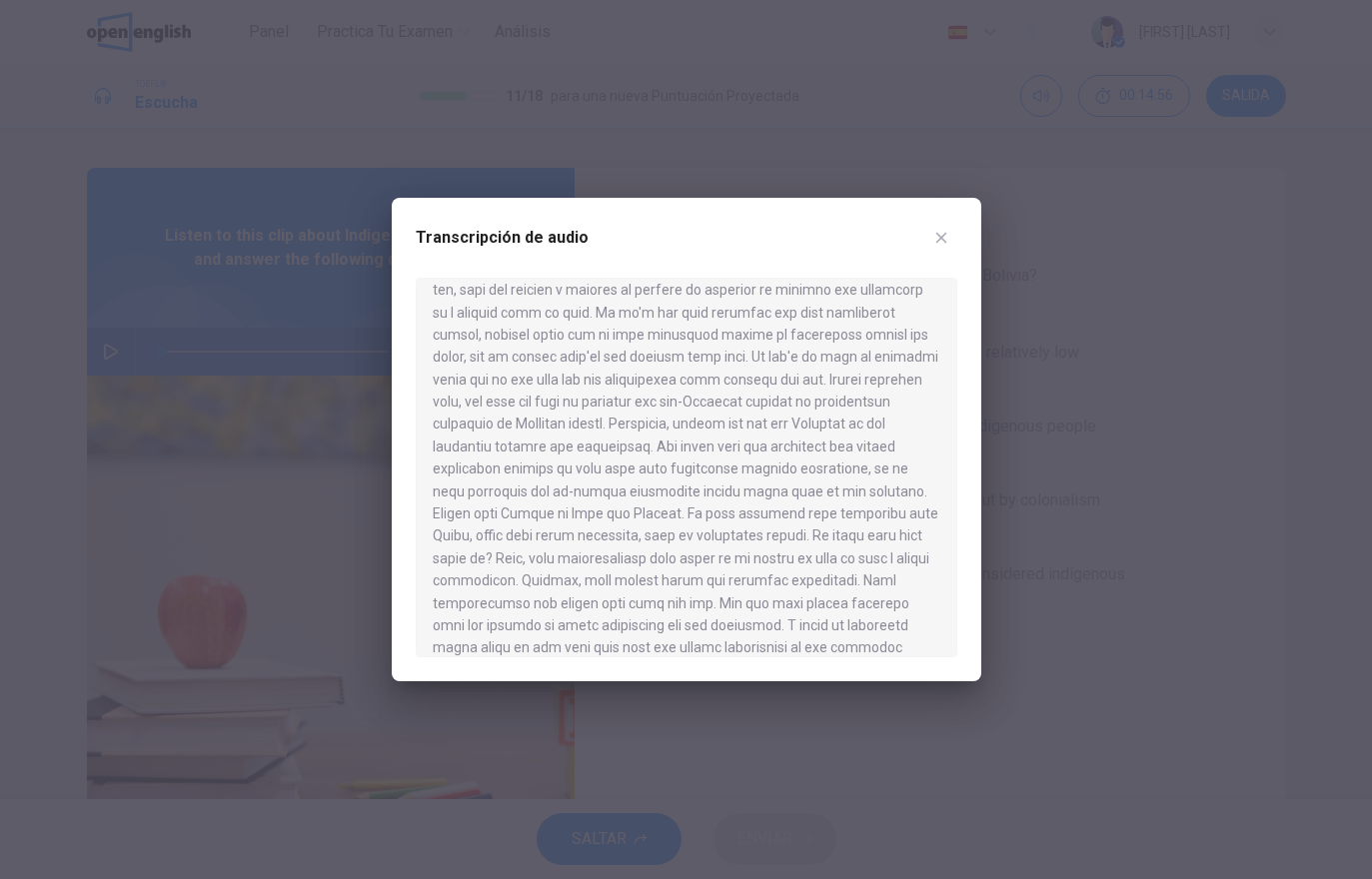 click at bounding box center [686, 440] 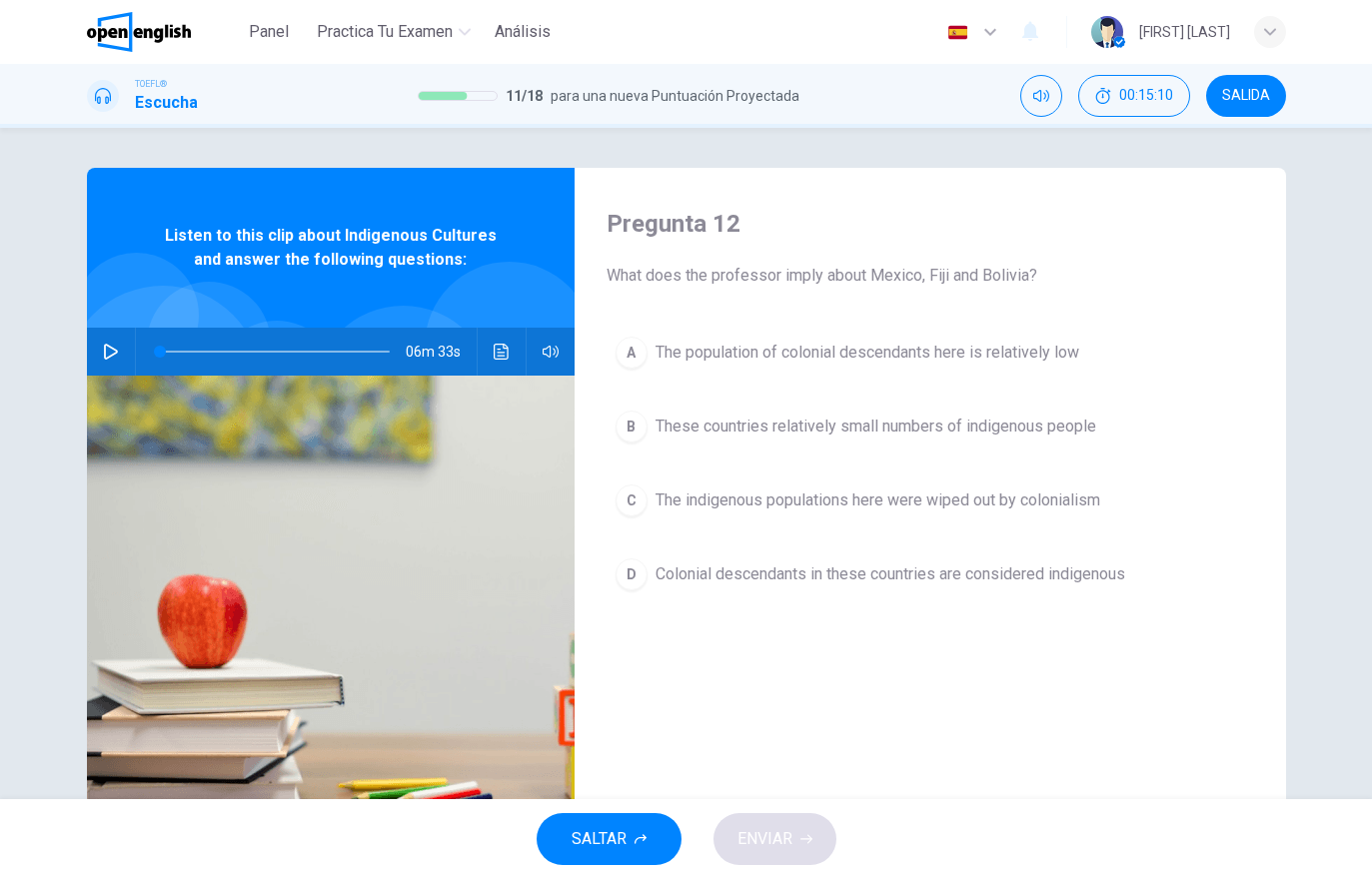 click on "The indigenous populations here were wiped out by colonialism" at bounding box center (867, 353) 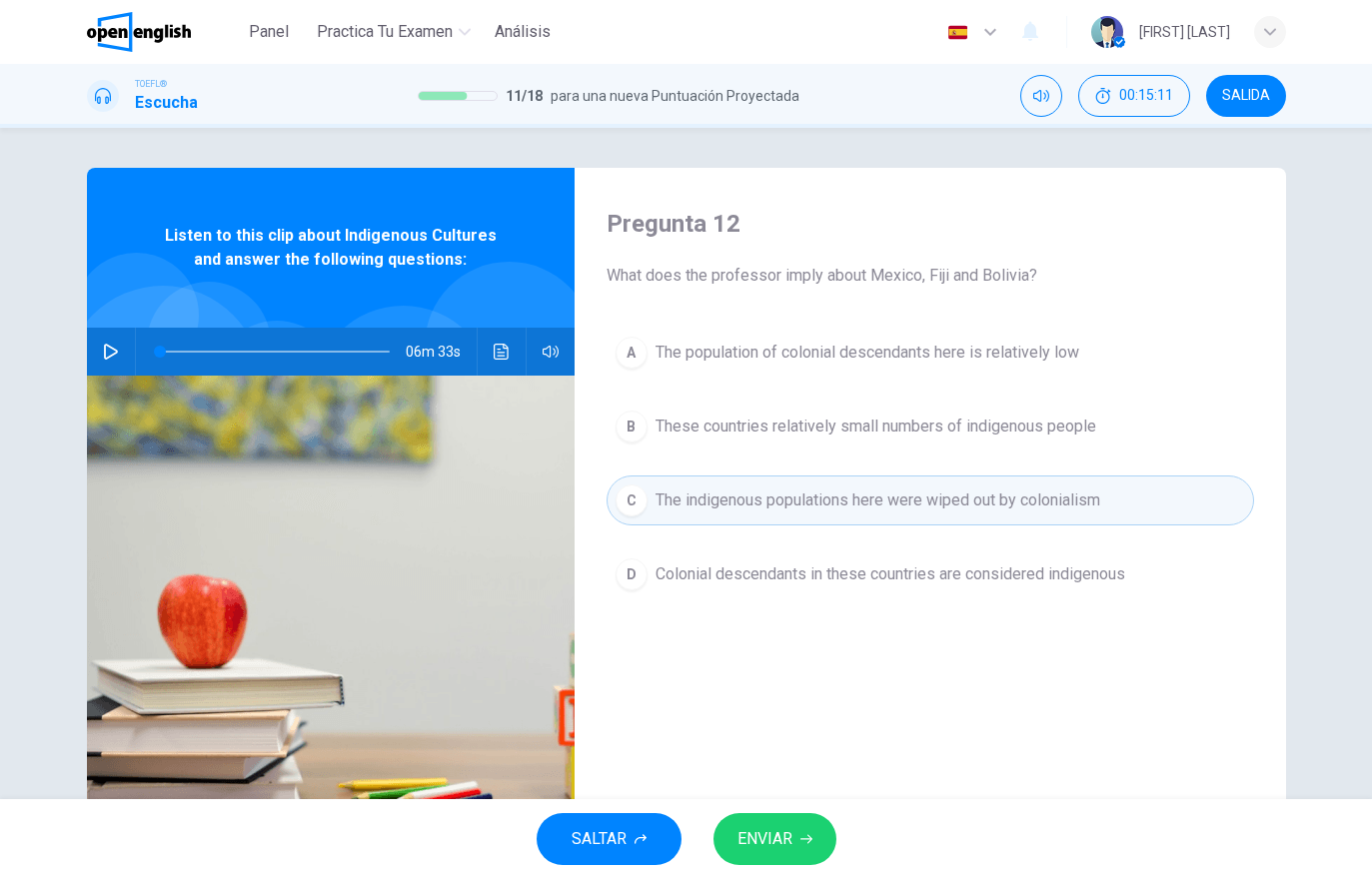 click on "ENVIAR" at bounding box center (774, 839) 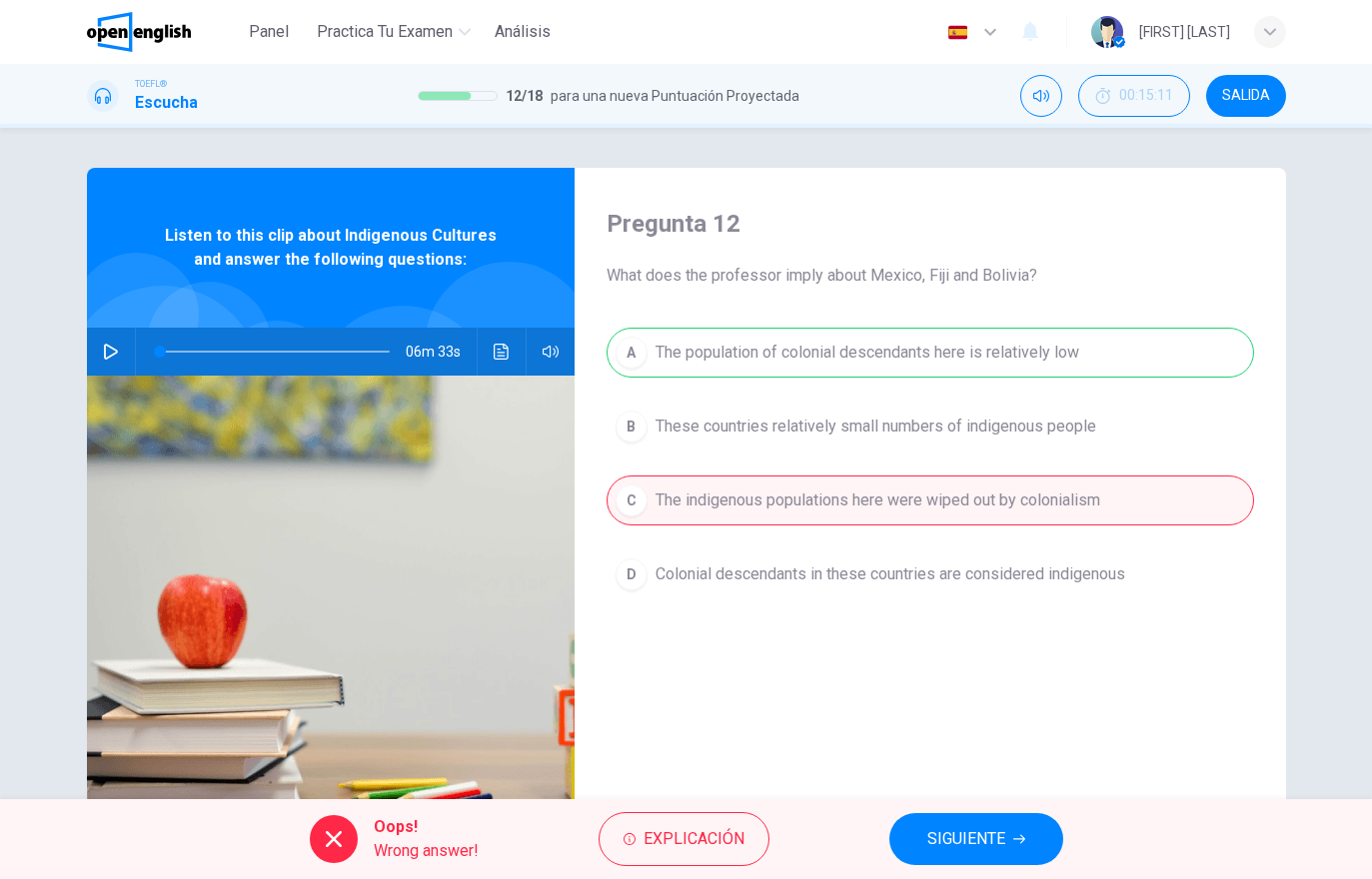 click at bounding box center [1019, 839] 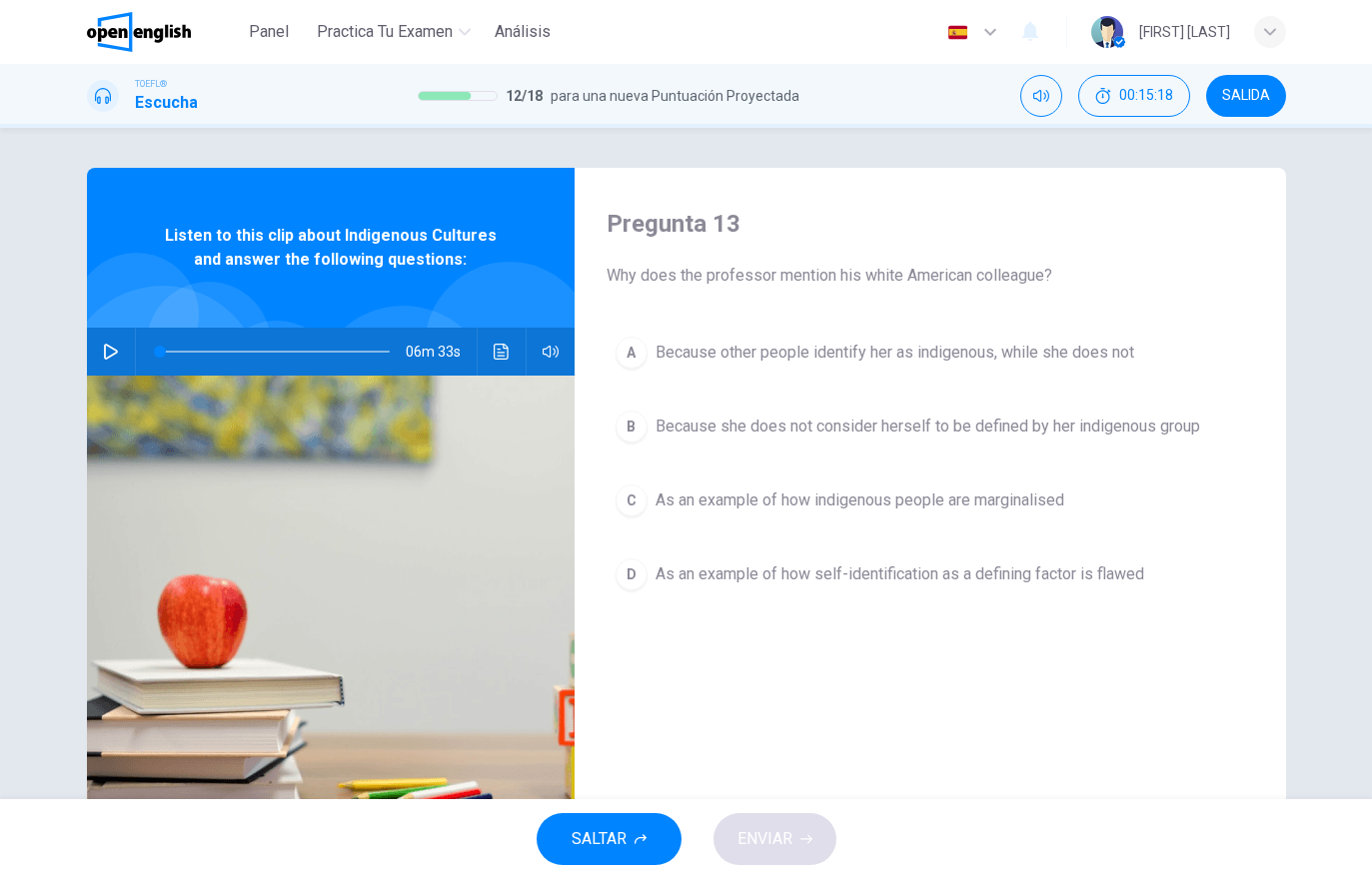 click on "Because she does not consider herself to be defined by her indigenous group" at bounding box center (894, 353) 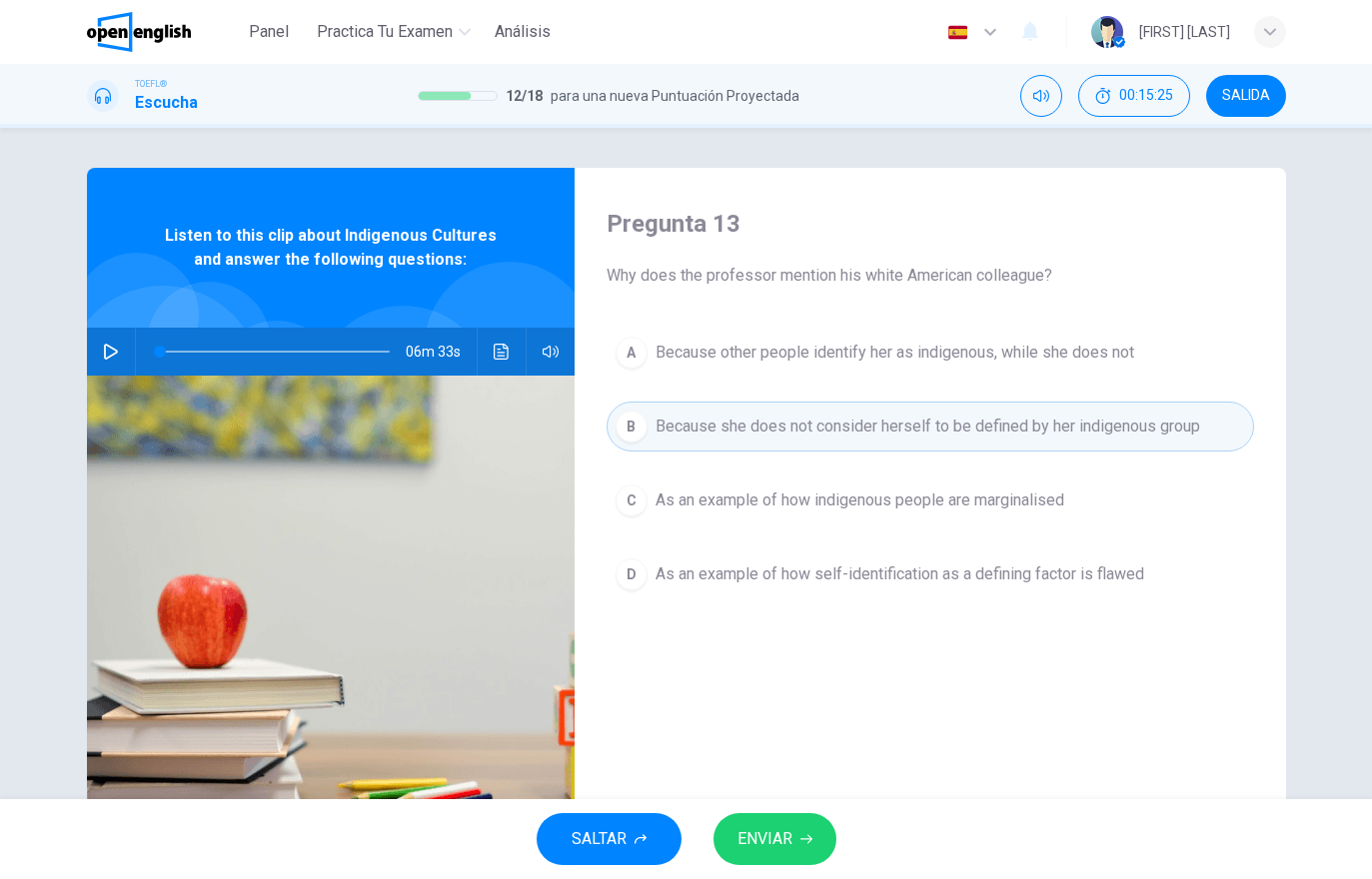click on "As an example of how indigenous people are marginalised" at bounding box center [894, 353] 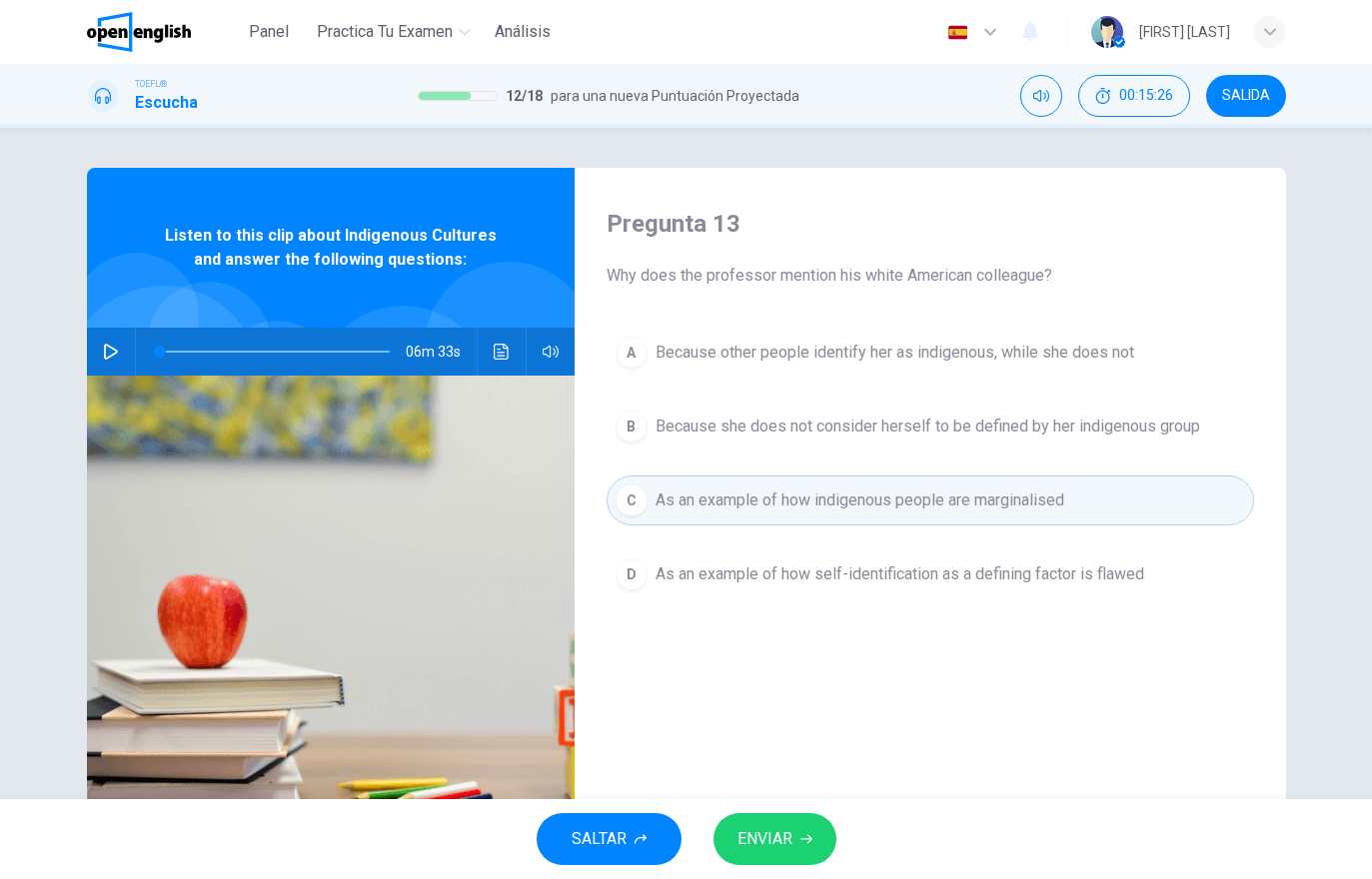 click on "ENVIAR" at bounding box center [774, 839] 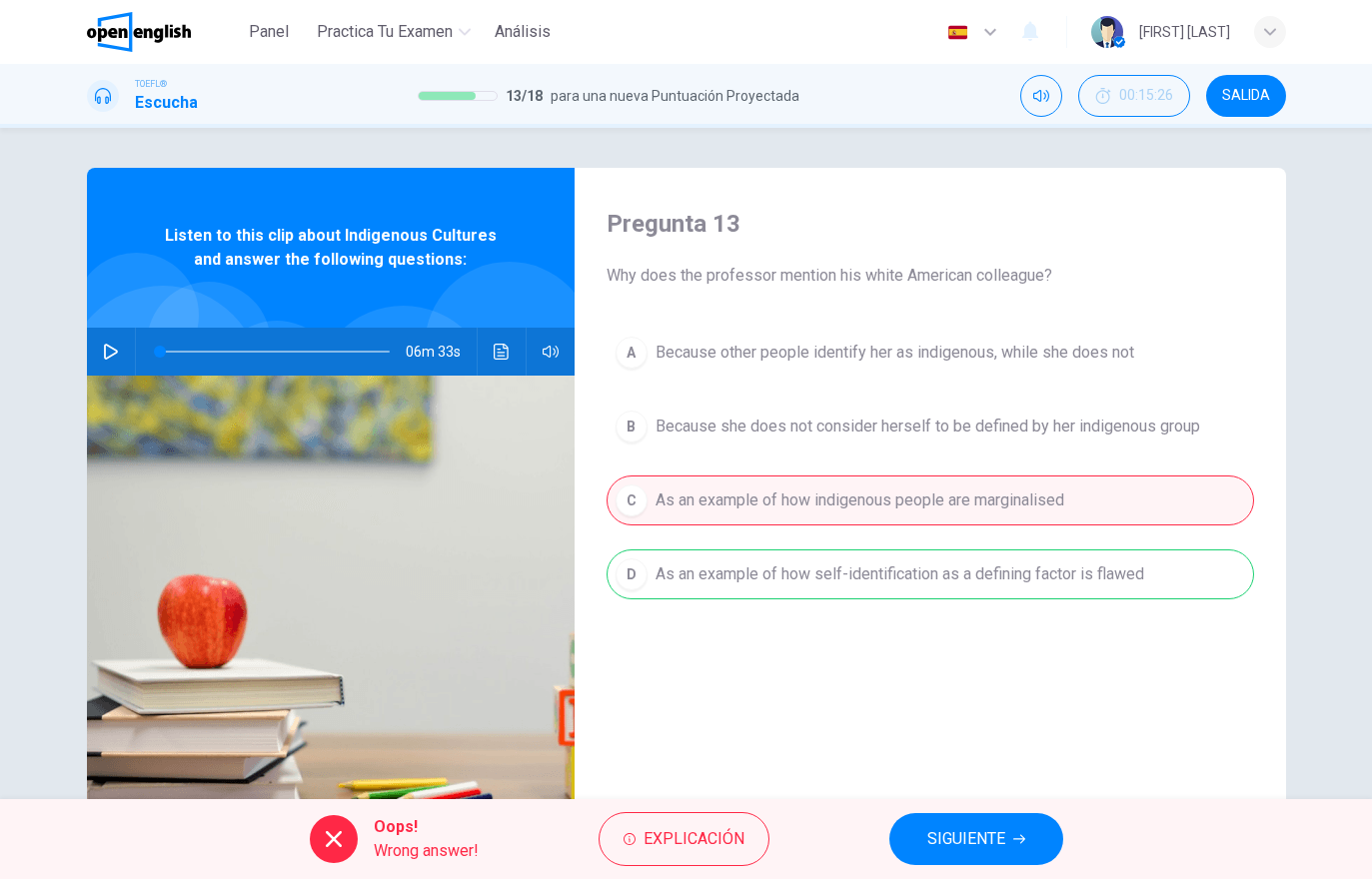 click on "SIGUIENTE" at bounding box center [976, 839] 